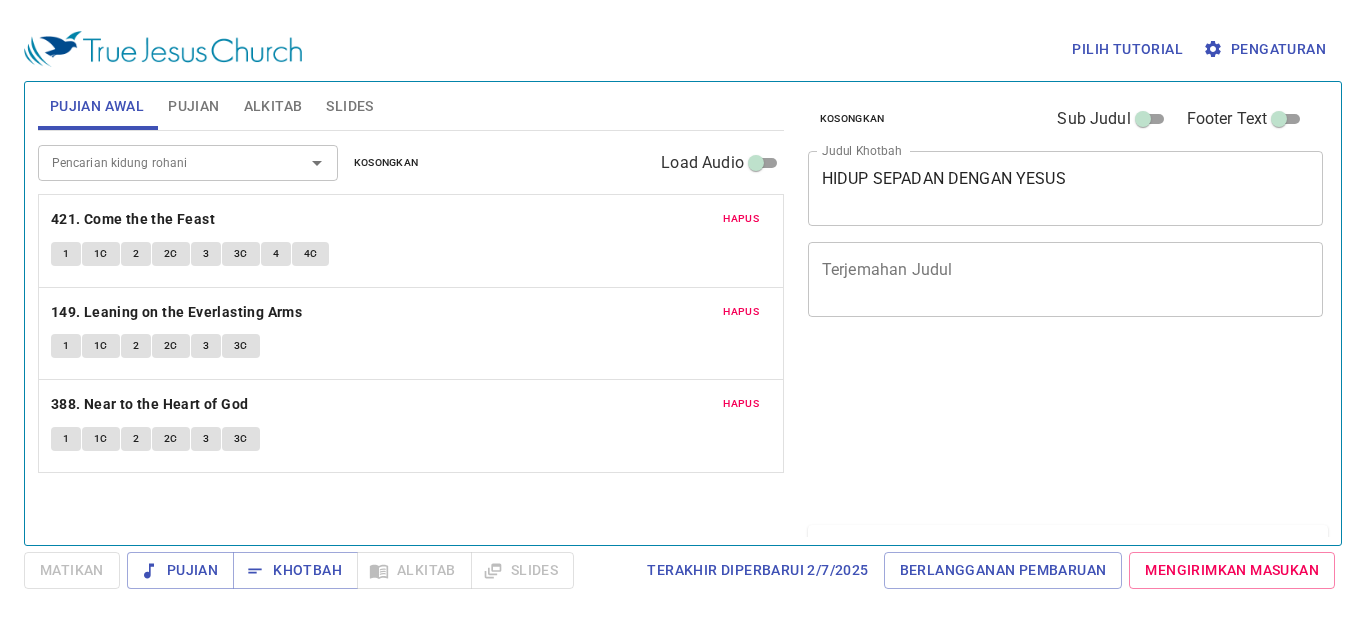 scroll, scrollTop: 0, scrollLeft: 0, axis: both 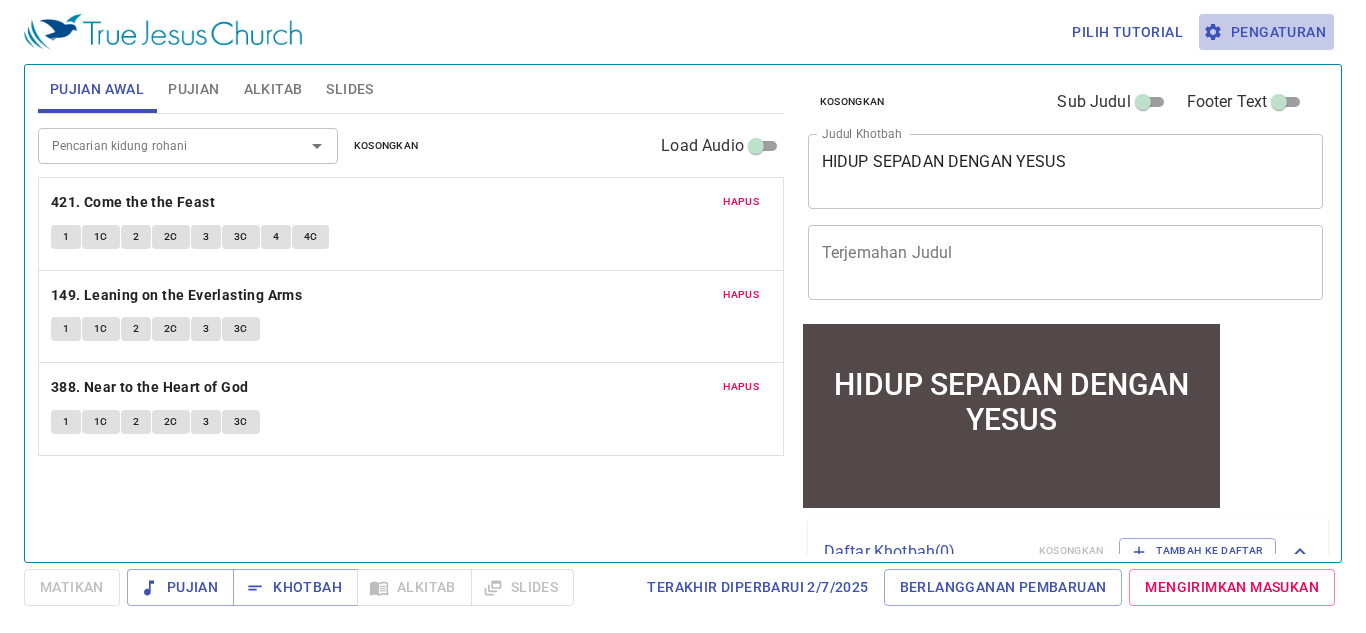 click on "Pengaturan" at bounding box center (1266, 32) 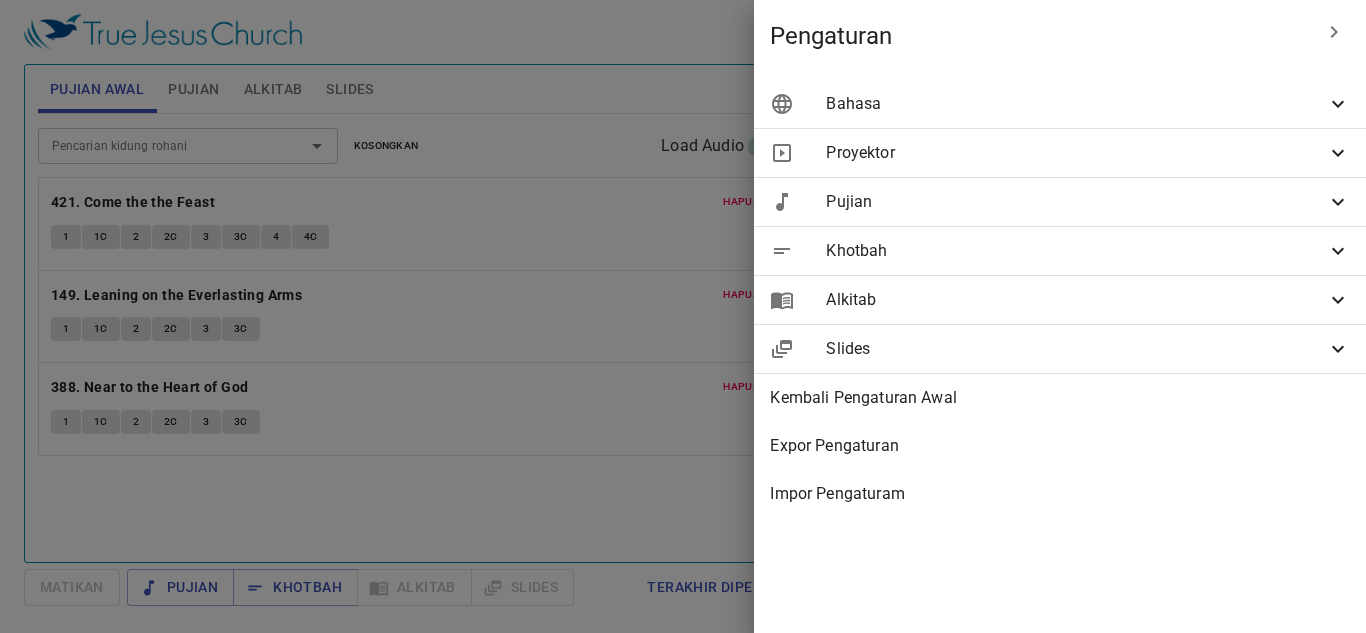 click on "Bahasa" at bounding box center [1060, 104] 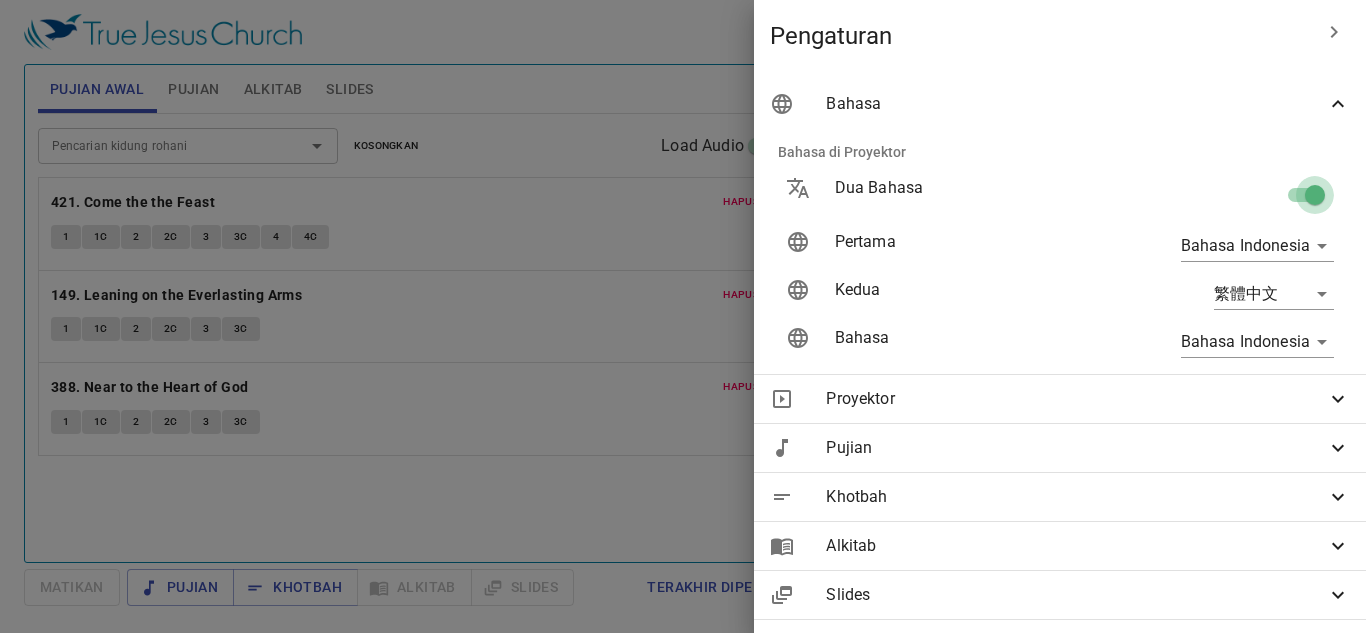 click at bounding box center (1315, 199) 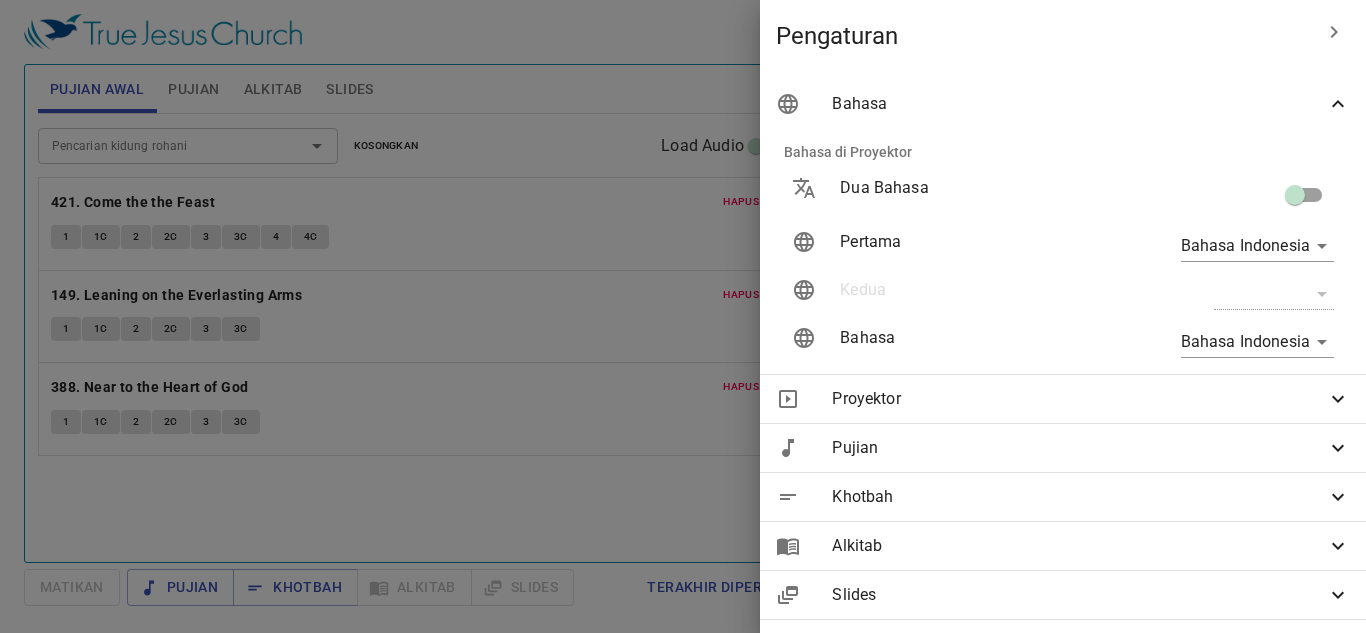 click on "Bahasa di Proyektor" at bounding box center [1063, 152] 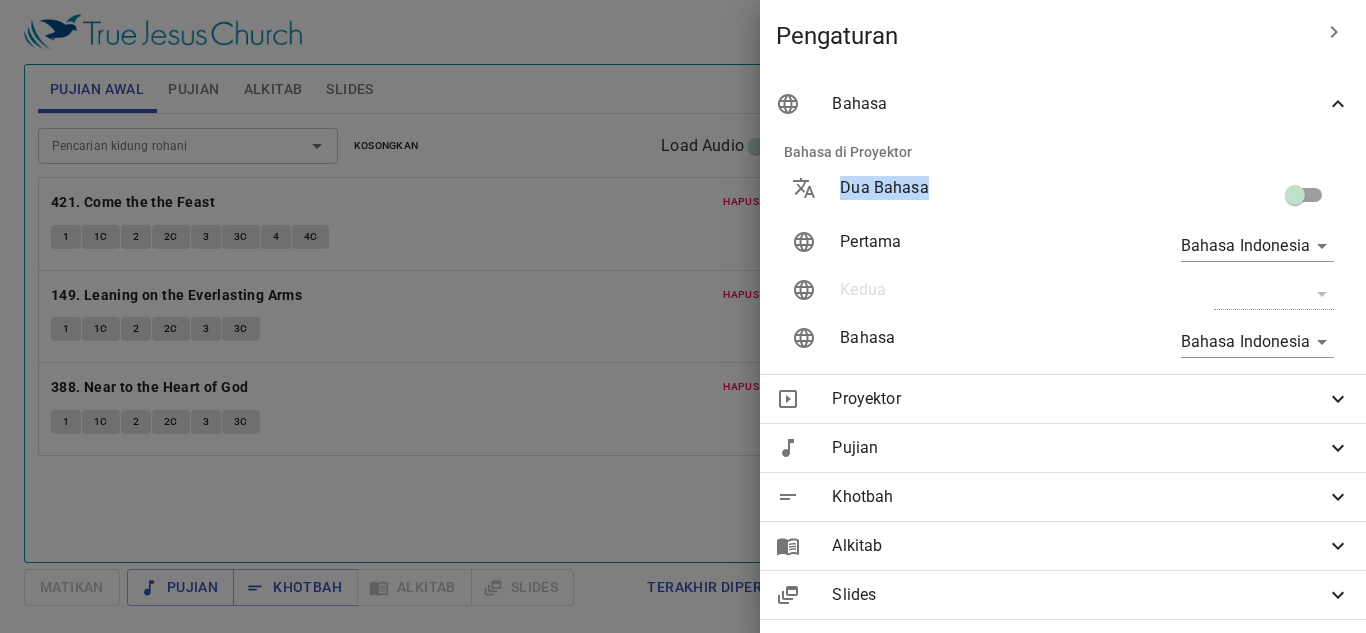 drag, startPoint x: 974, startPoint y: 157, endPoint x: 984, endPoint y: 218, distance: 61.81424 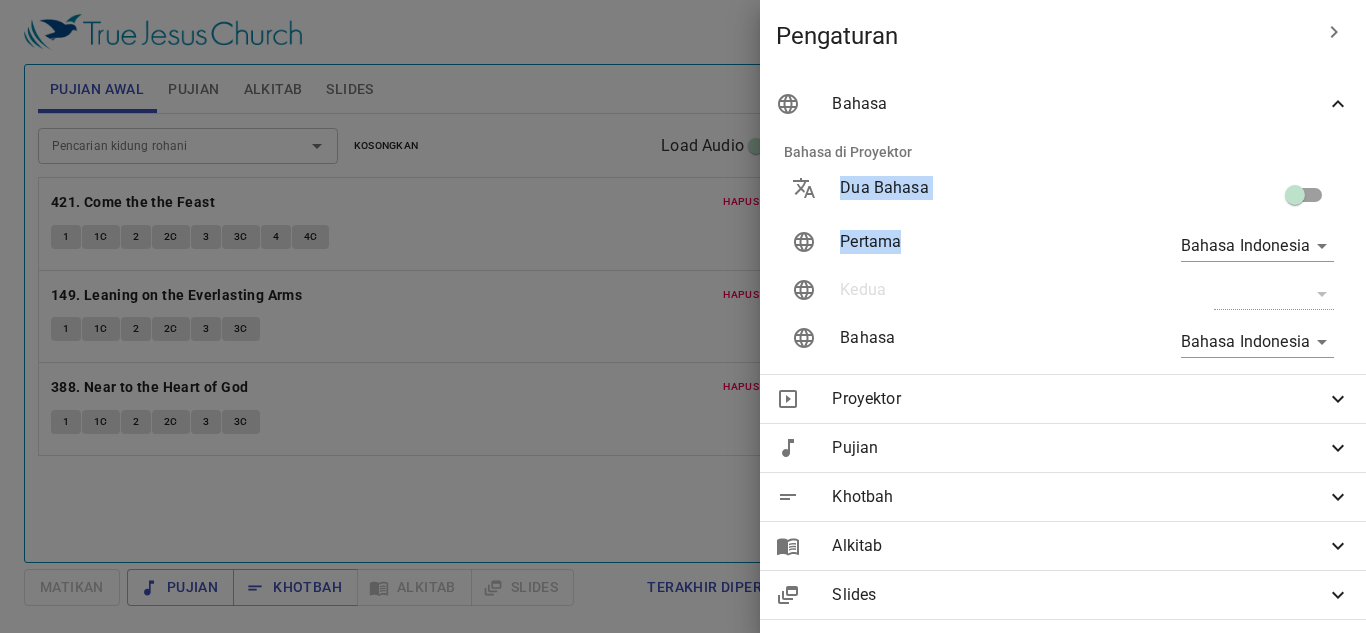 click on "Proyektor" at bounding box center (1063, 399) 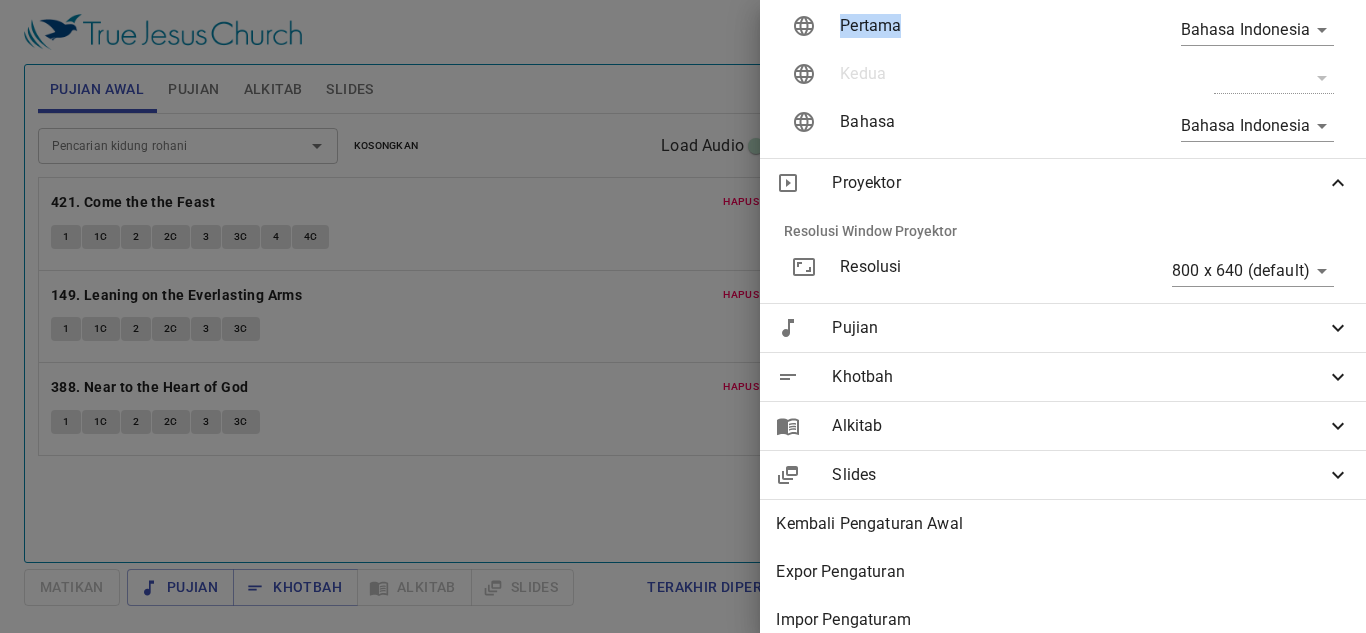 scroll, scrollTop: 250, scrollLeft: 0, axis: vertical 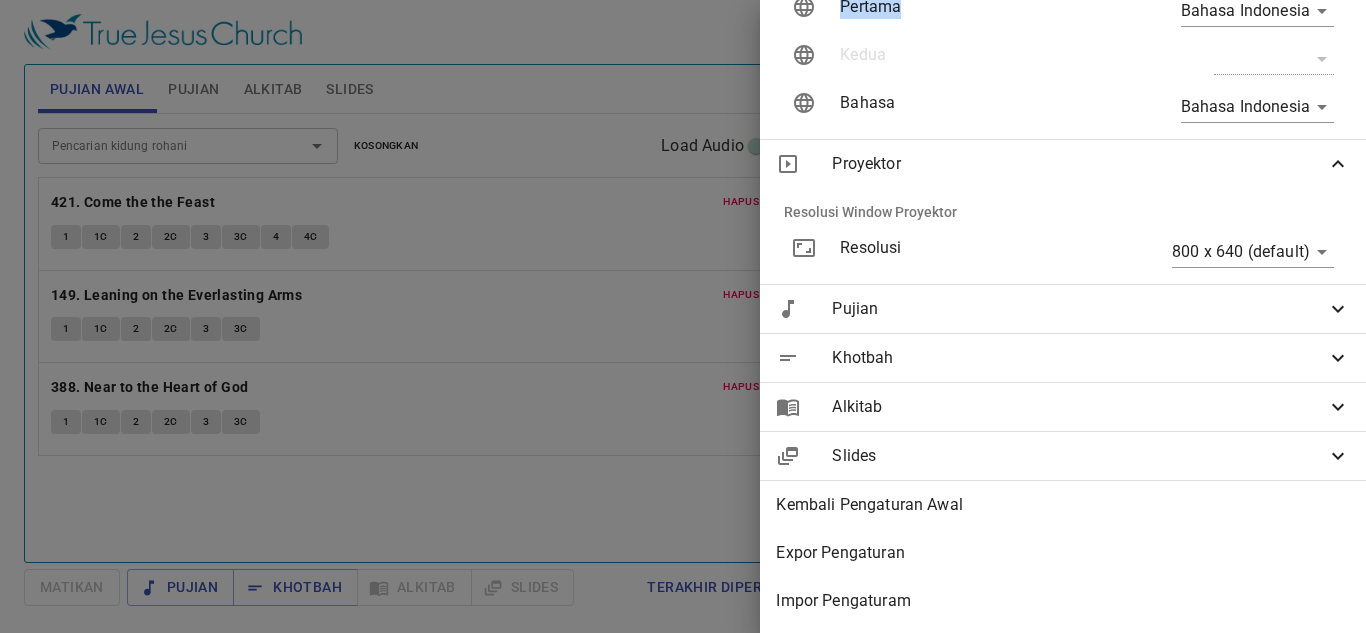 click on "Slides" at bounding box center (1079, 456) 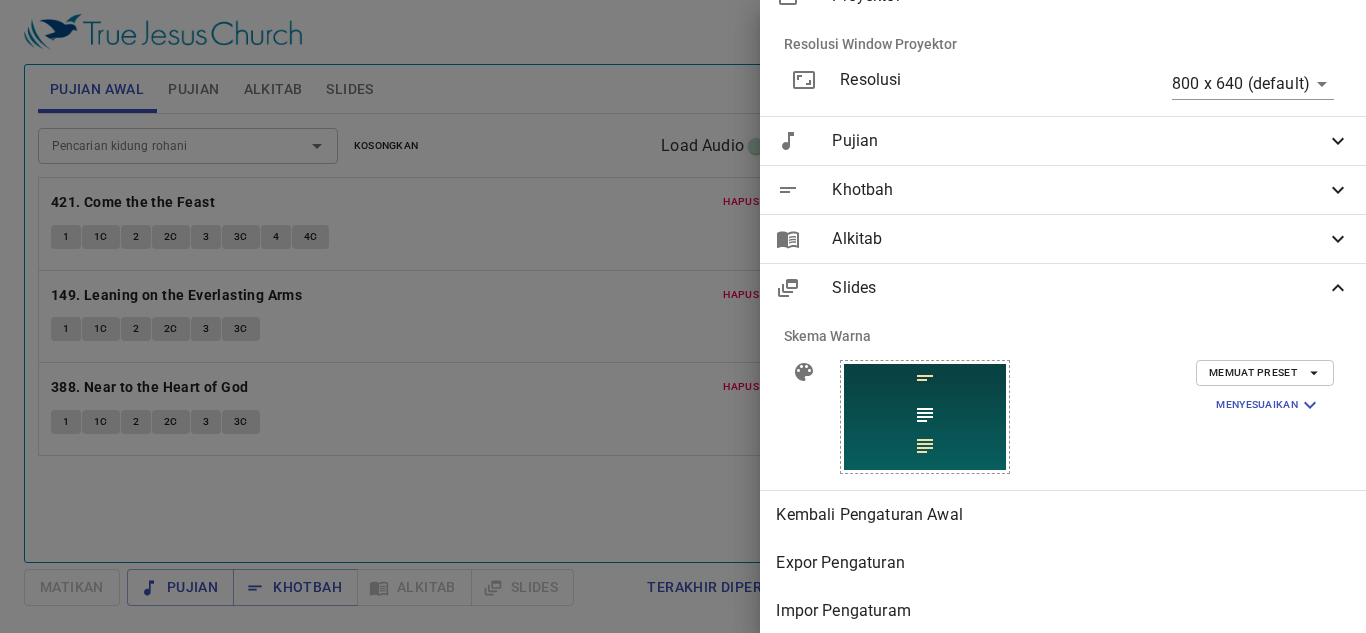 scroll, scrollTop: 428, scrollLeft: 0, axis: vertical 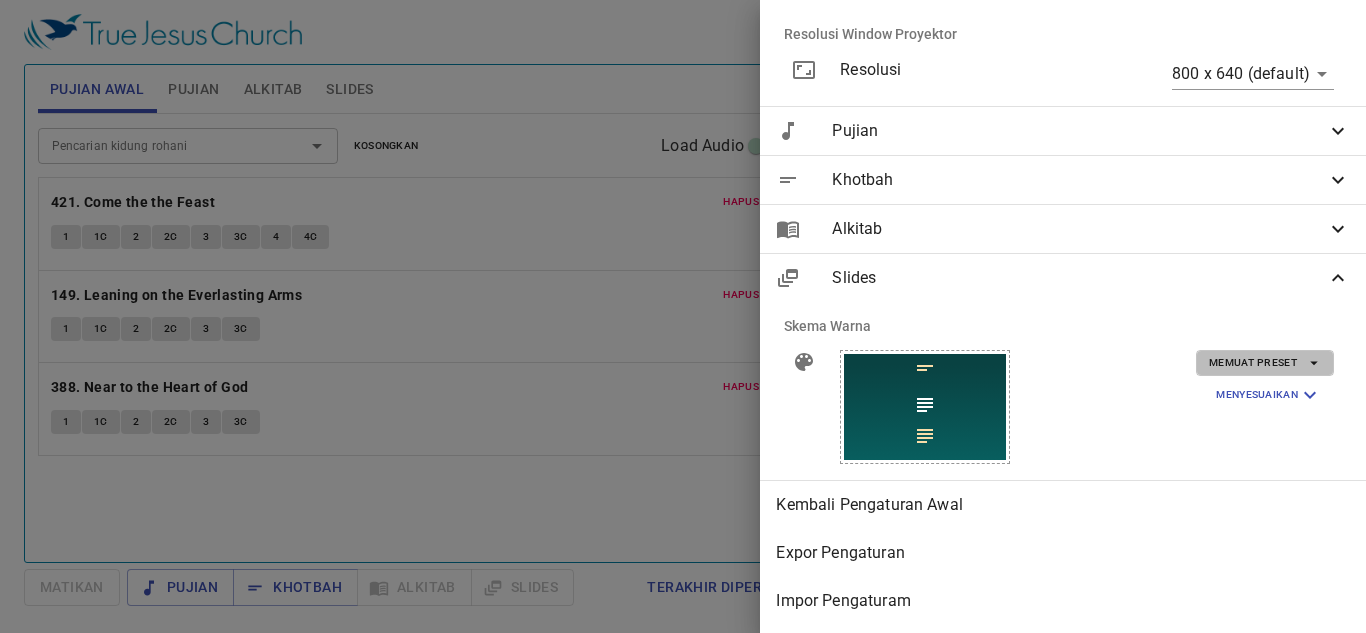 click on "Memuat Preset" at bounding box center (1265, 363) 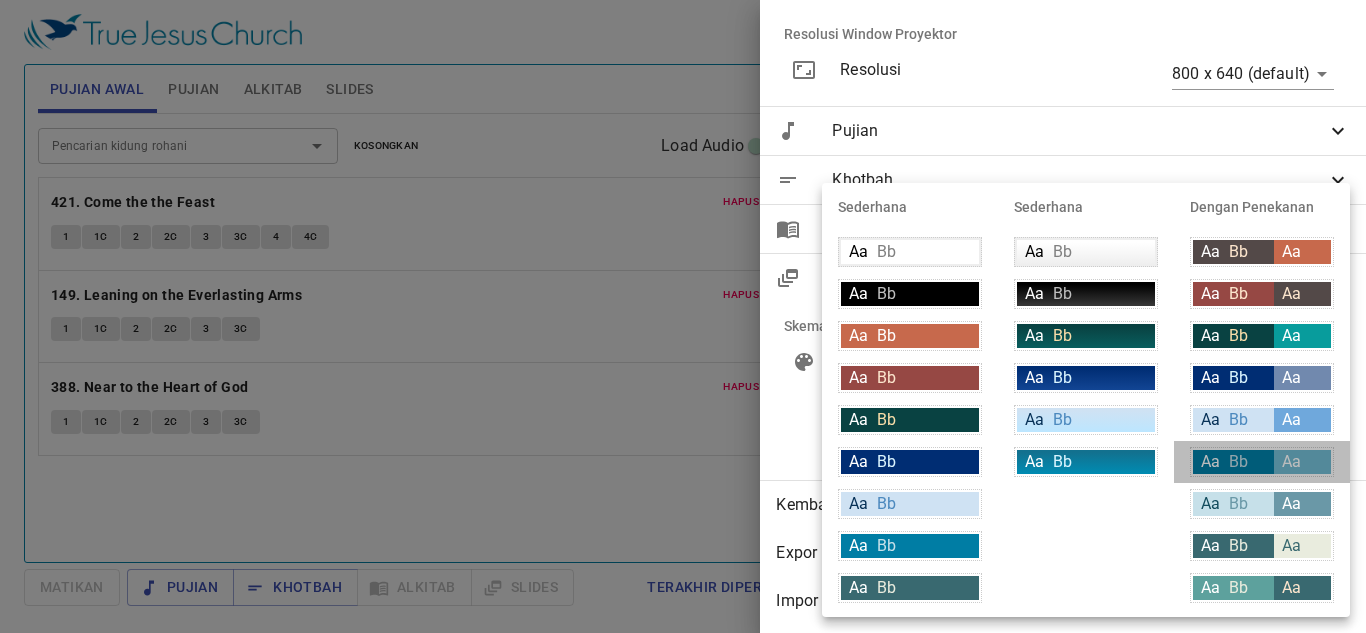 click on "Bb" at bounding box center (1238, 461) 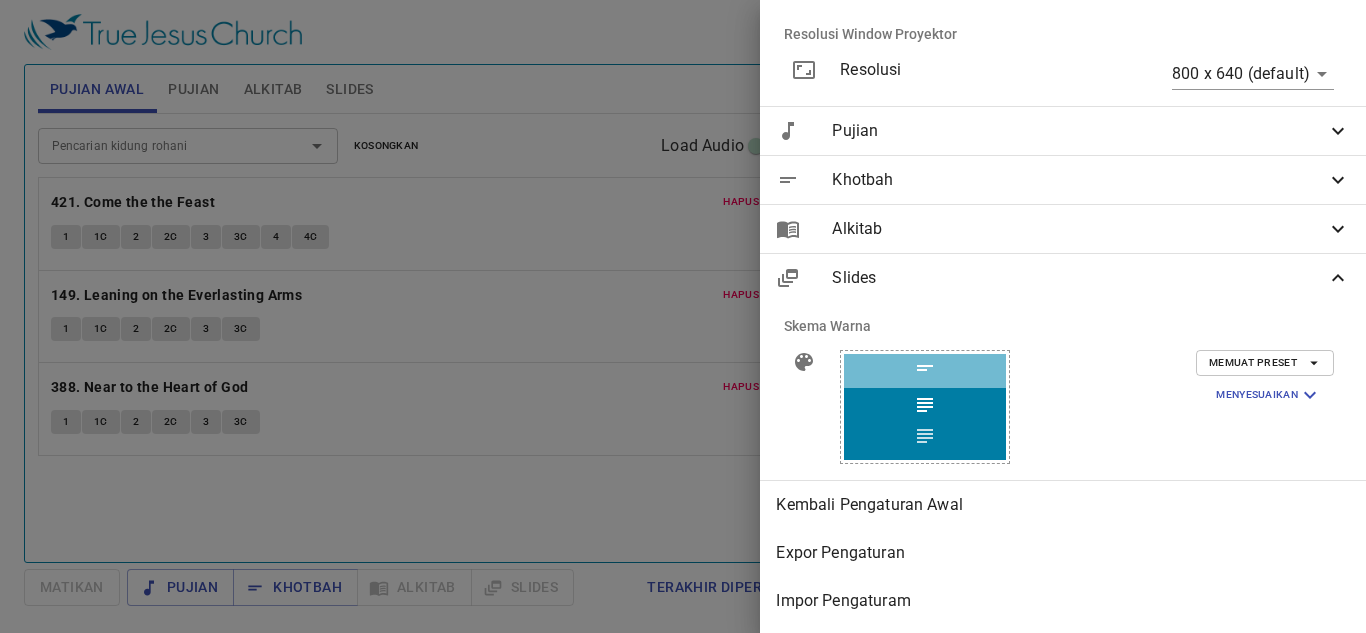 click on "Memuat Preset" at bounding box center [1265, 363] 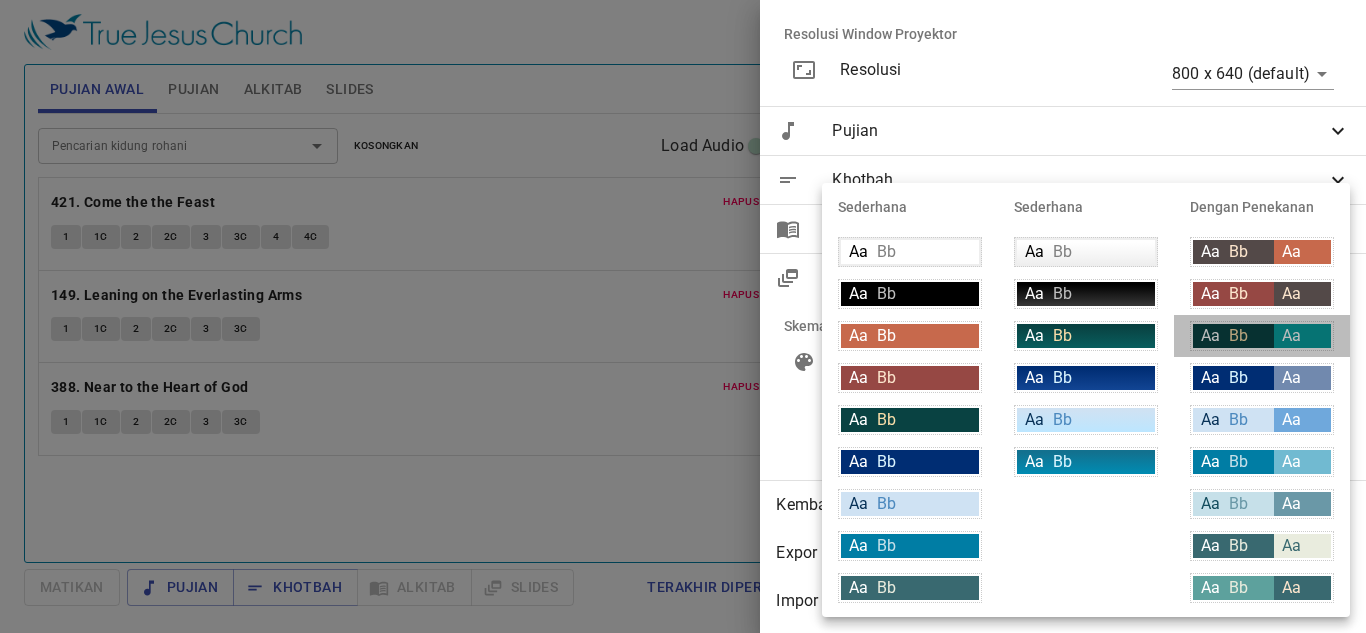 click on "Aa" at bounding box center [1302, 336] 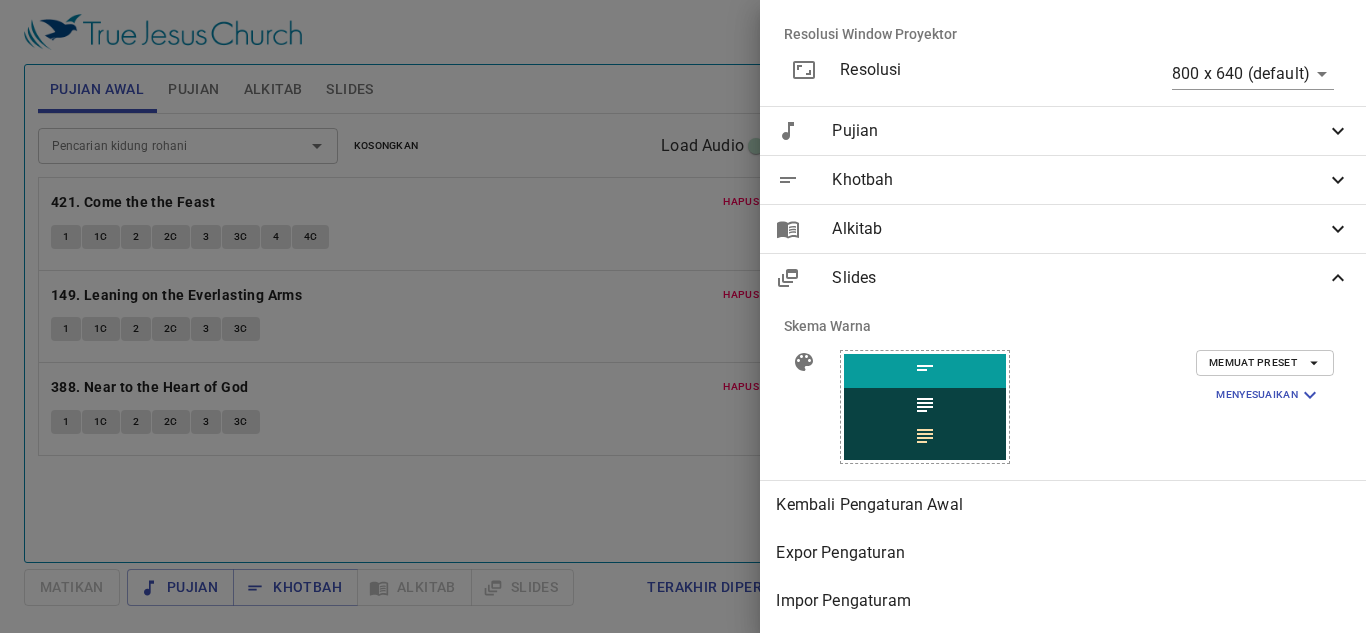 click on "Alkitab" at bounding box center (1079, 229) 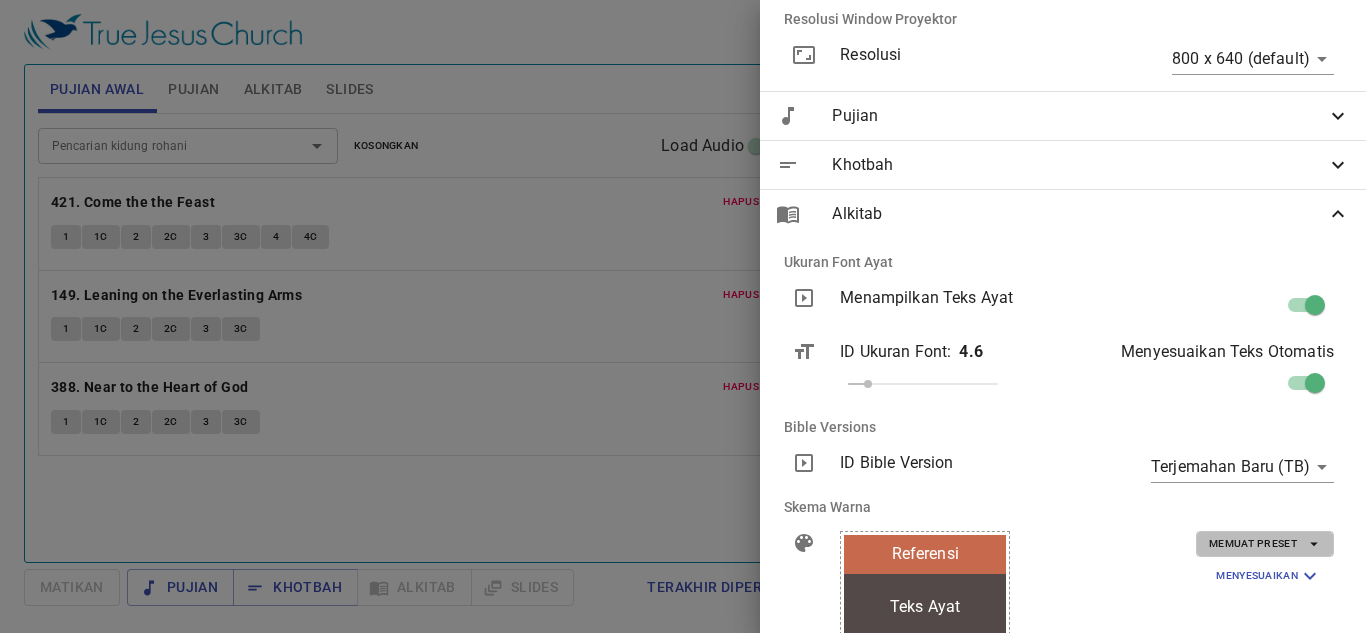 click on "Memuat Preset" at bounding box center (1265, 544) 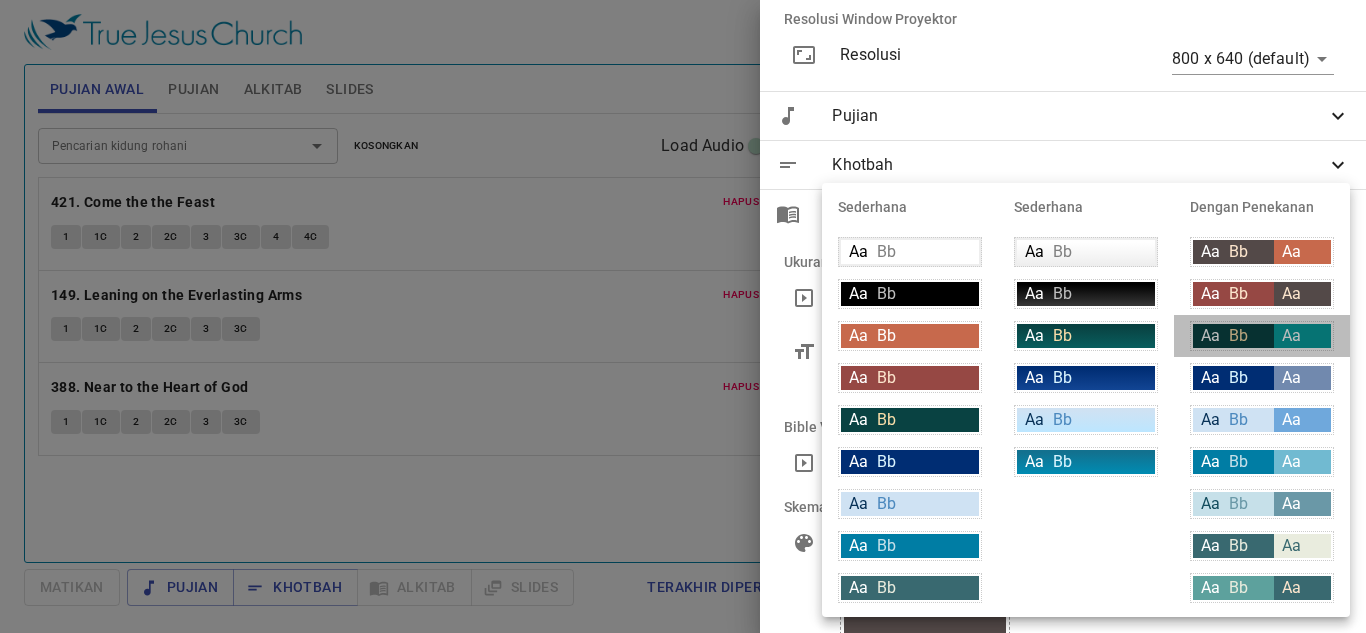 click on "Aa    Bb" at bounding box center [1233, 336] 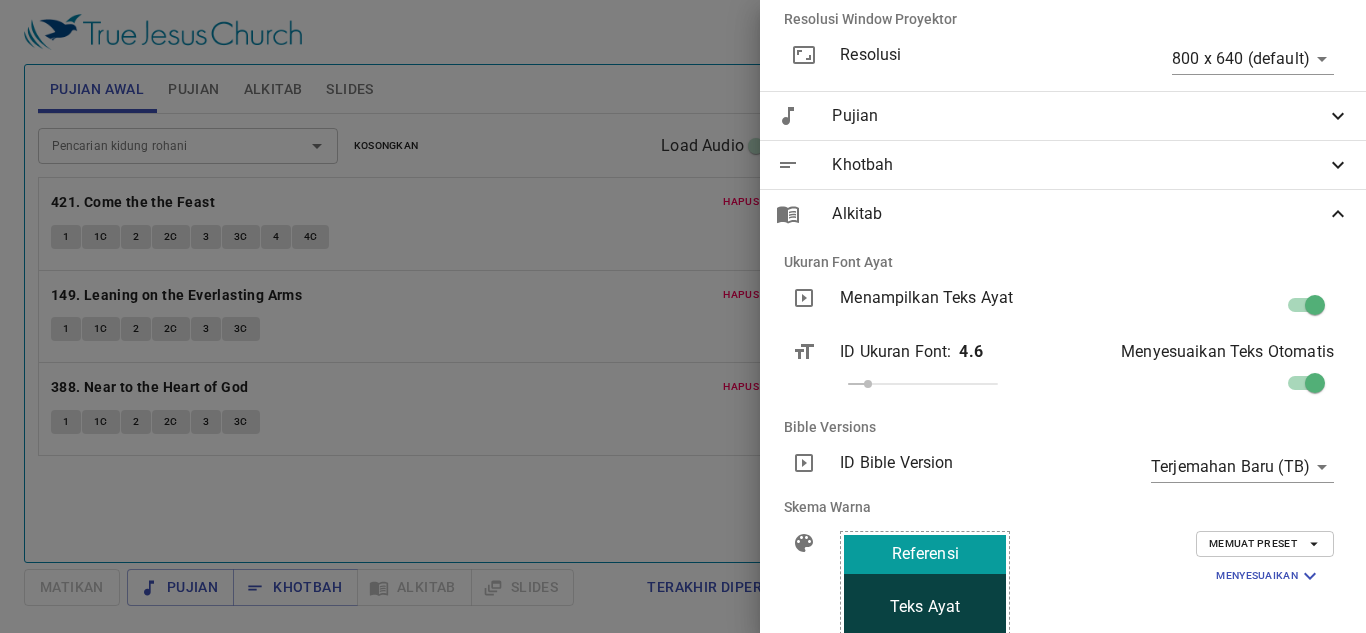 click on "Khotbah" at bounding box center [1079, 165] 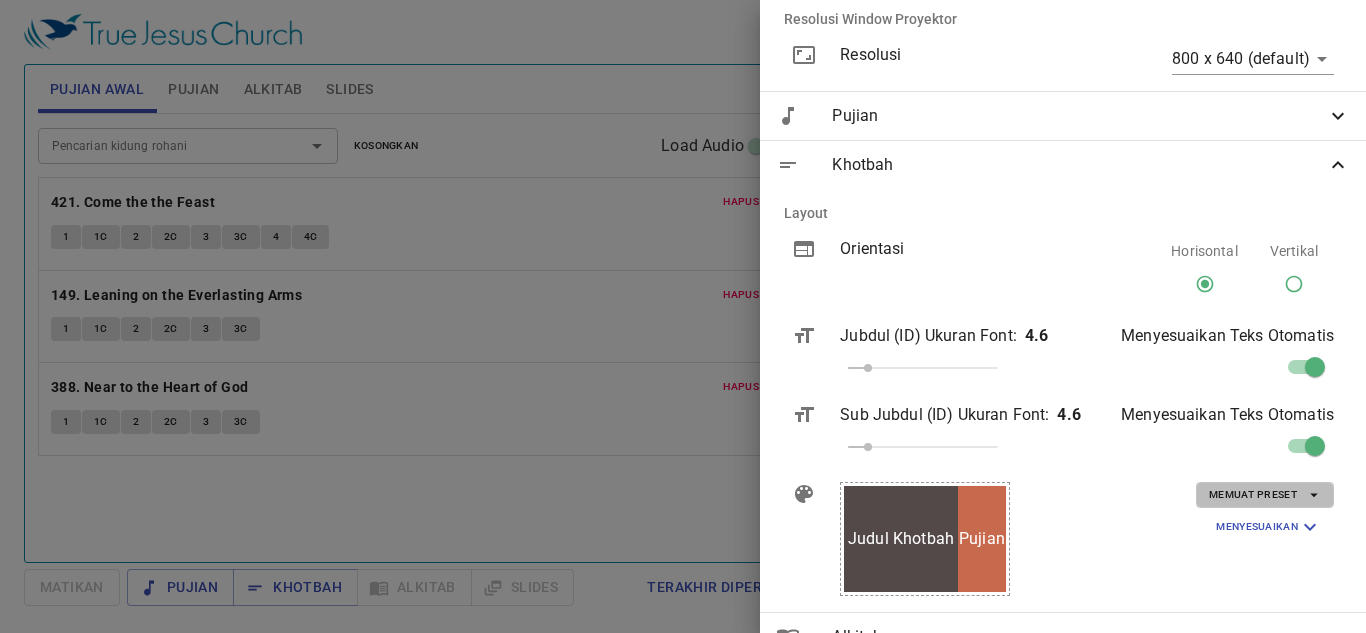 click on "Memuat Preset" at bounding box center [1265, 495] 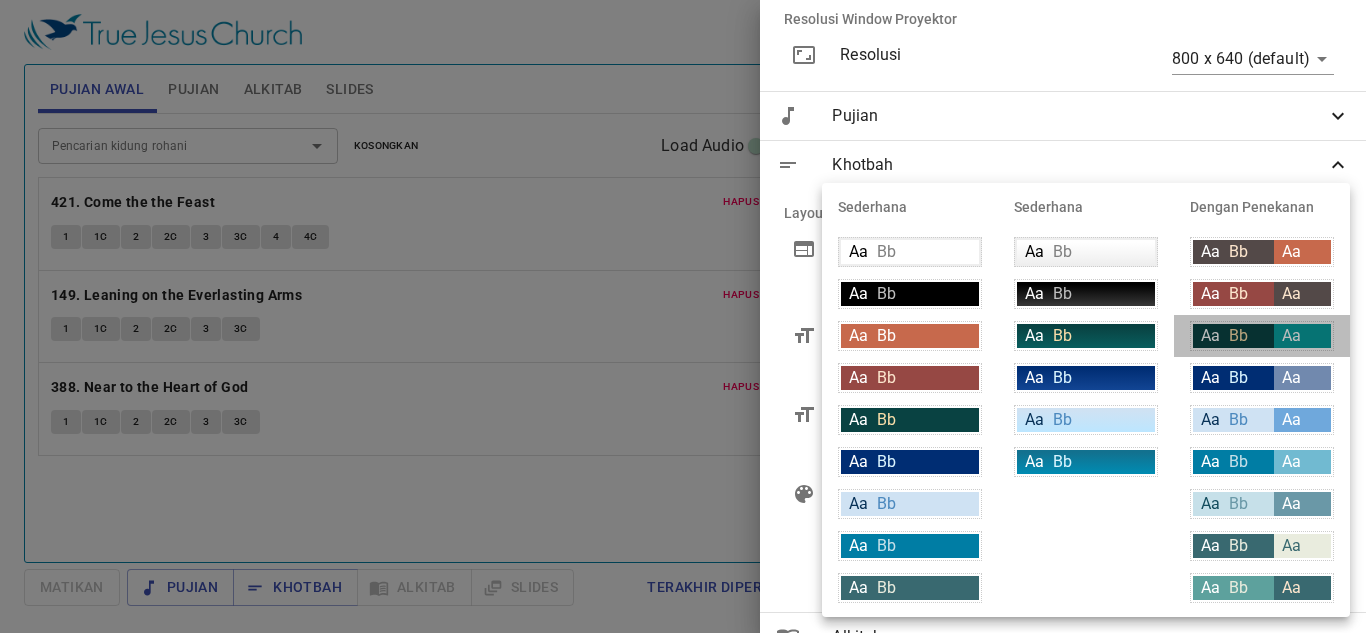 click on "Aa    Bb" at bounding box center [1233, 336] 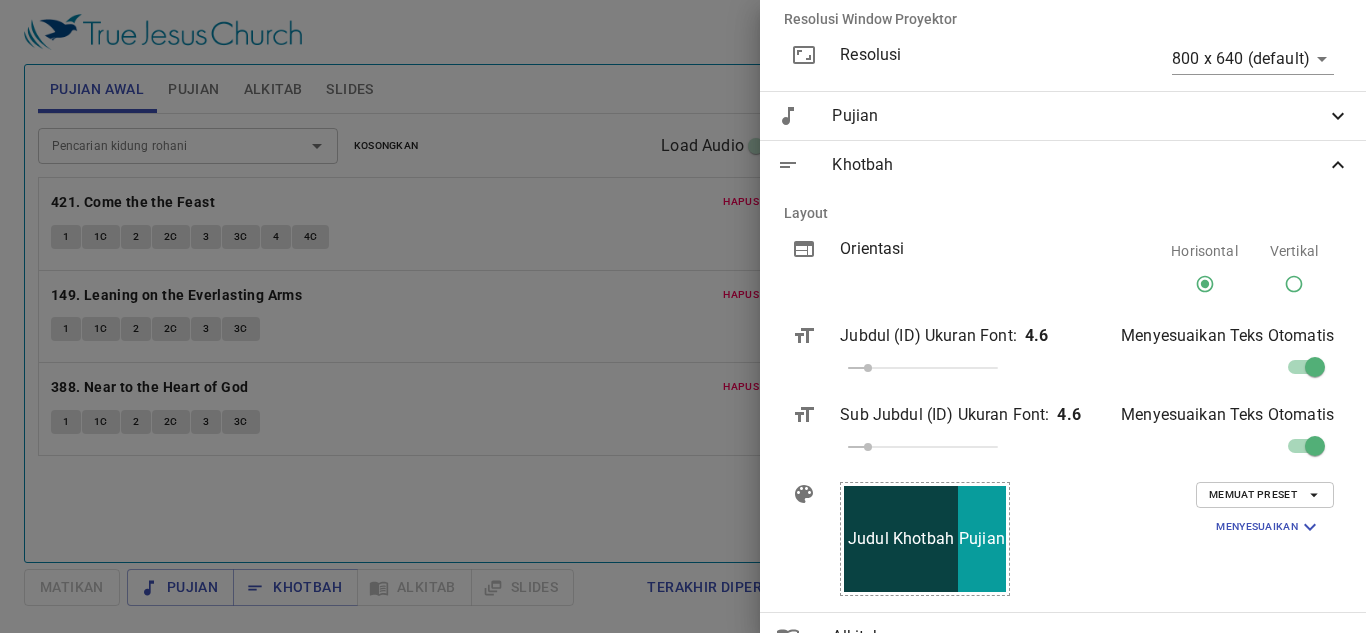 click 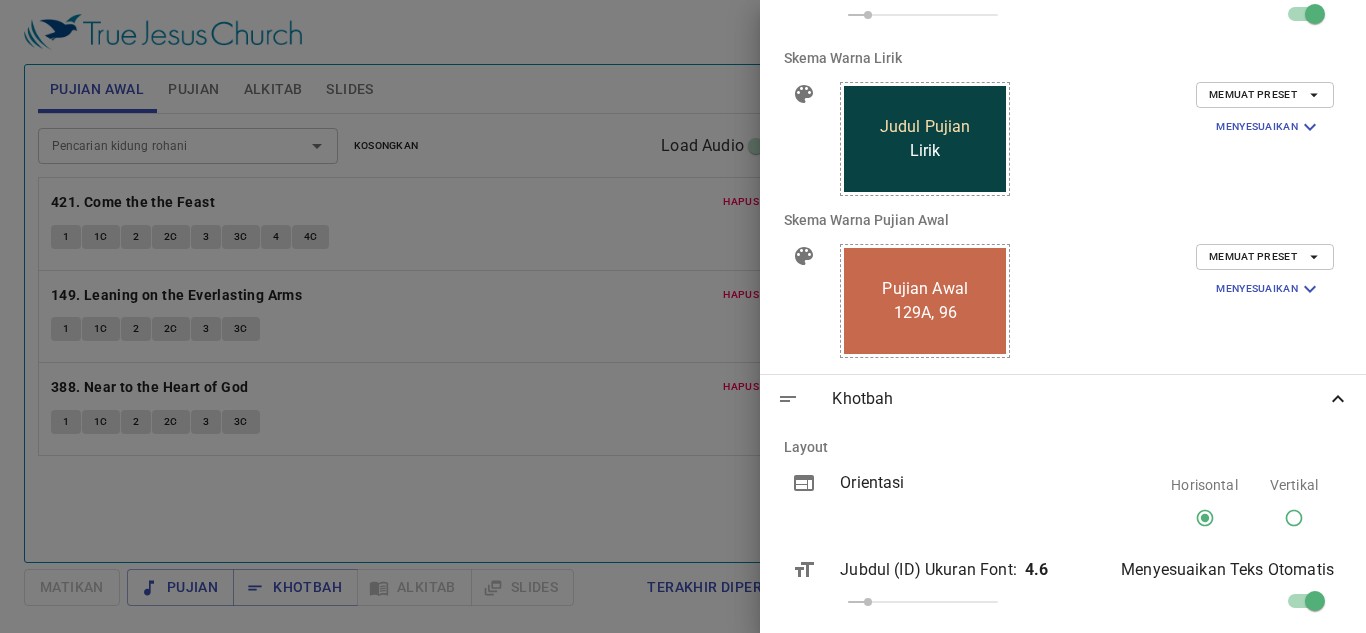 scroll, scrollTop: 774, scrollLeft: 0, axis: vertical 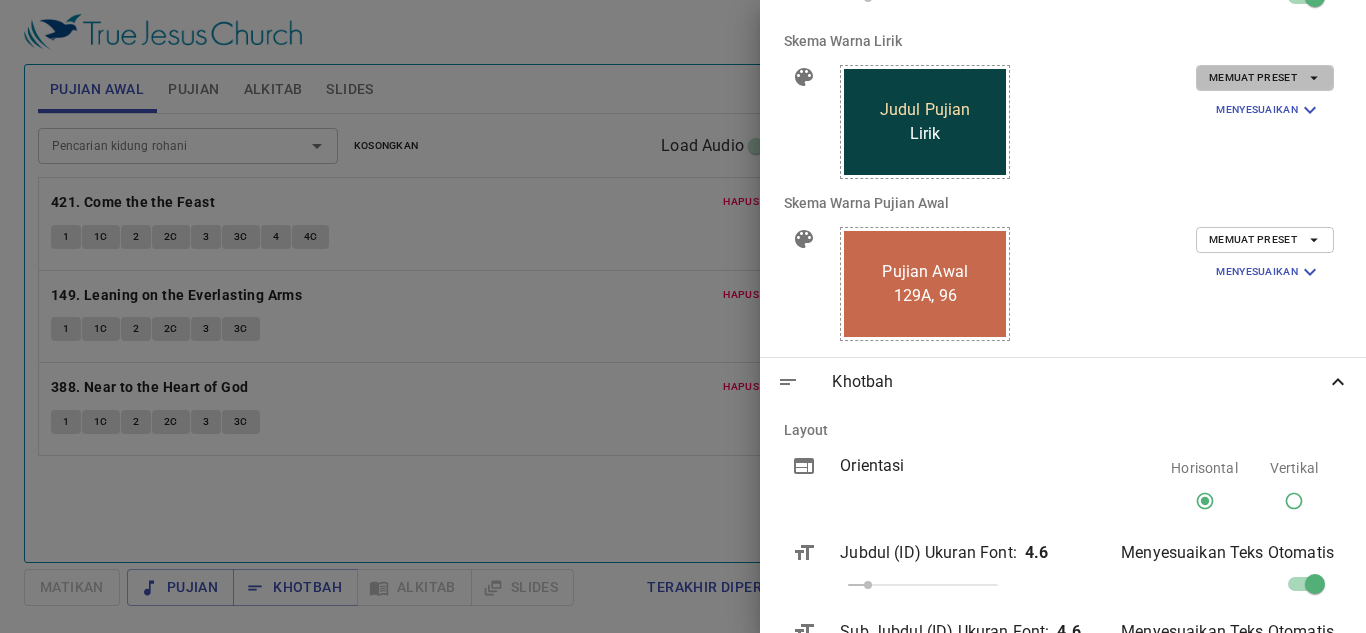 click on "Memuat Preset" at bounding box center (1265, 78) 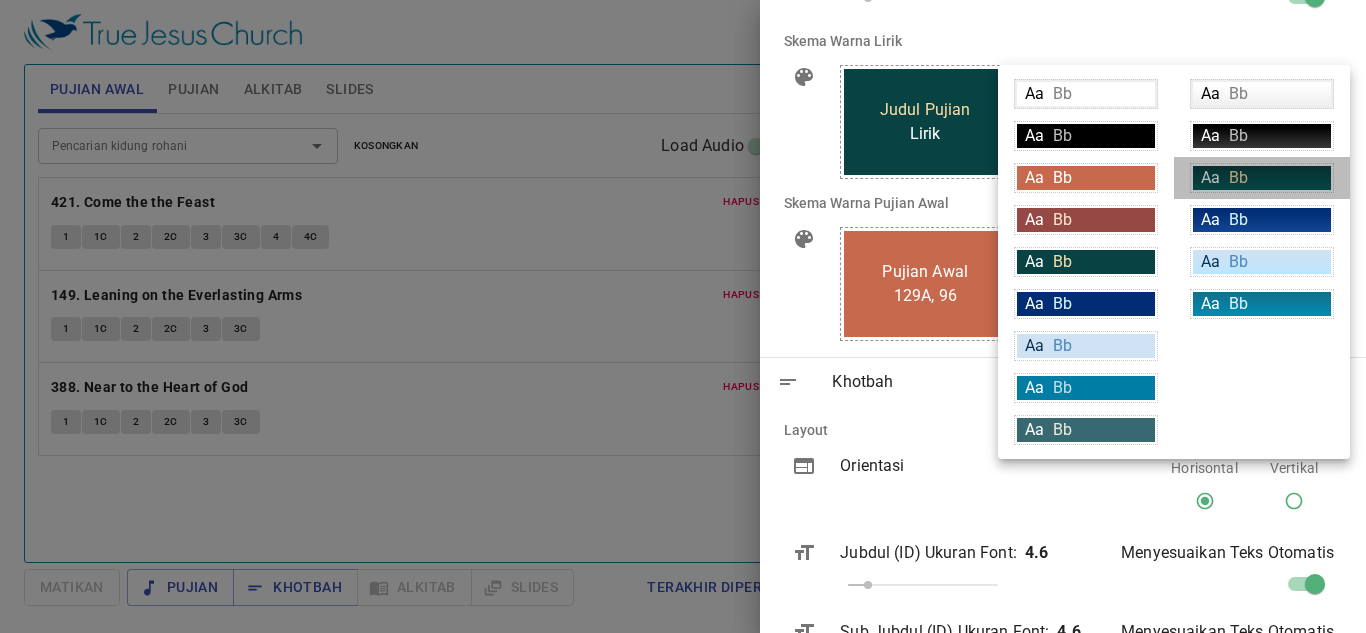 click on "Aa    Bb" at bounding box center (1262, 178) 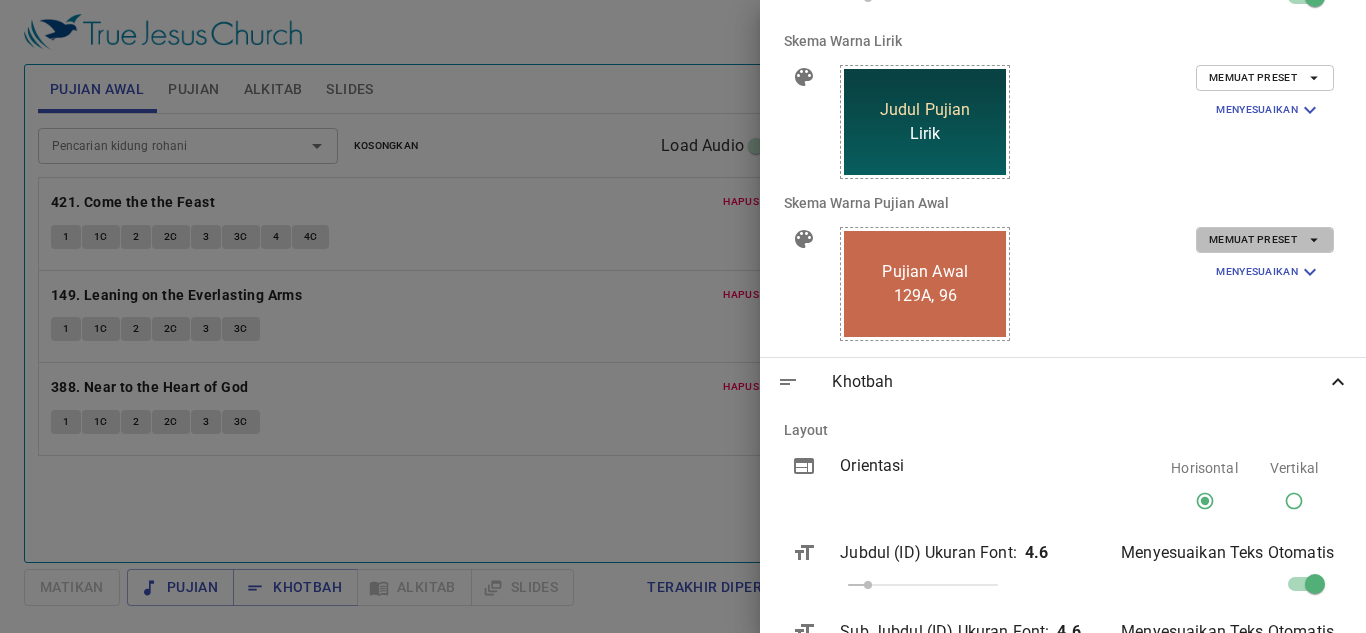 click on "Memuat Preset" at bounding box center (1265, 240) 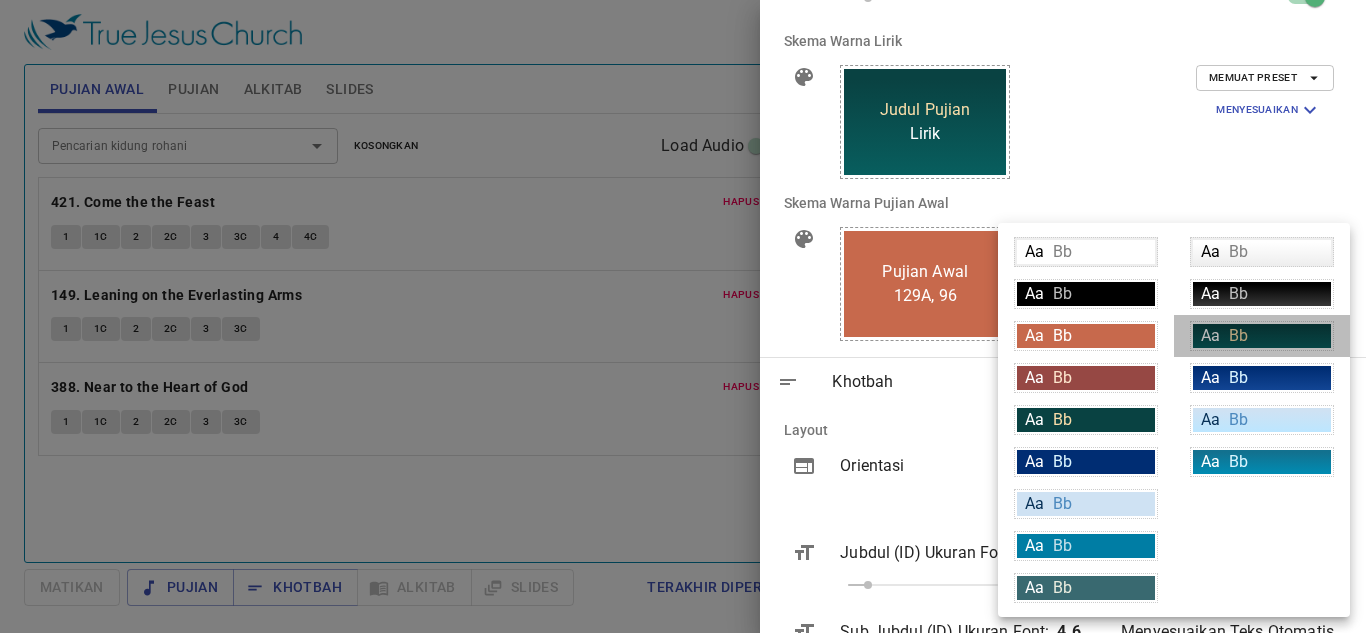 click on "Aa" at bounding box center (1210, 335) 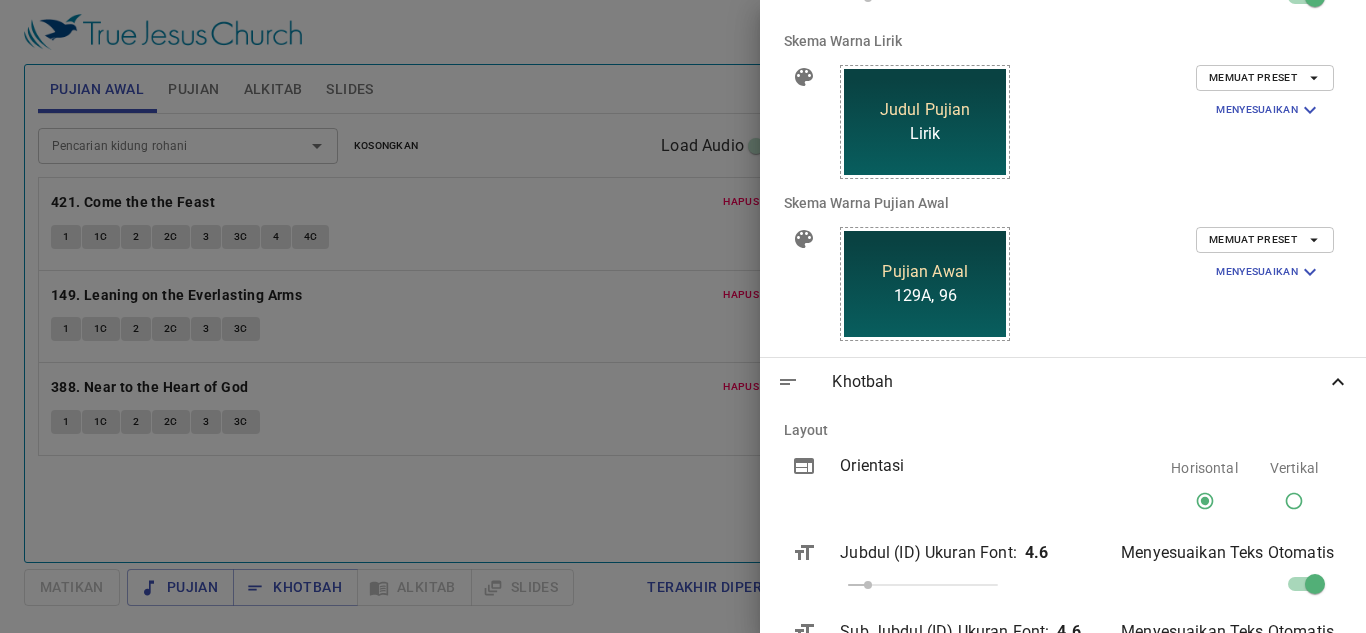 click at bounding box center (683, 316) 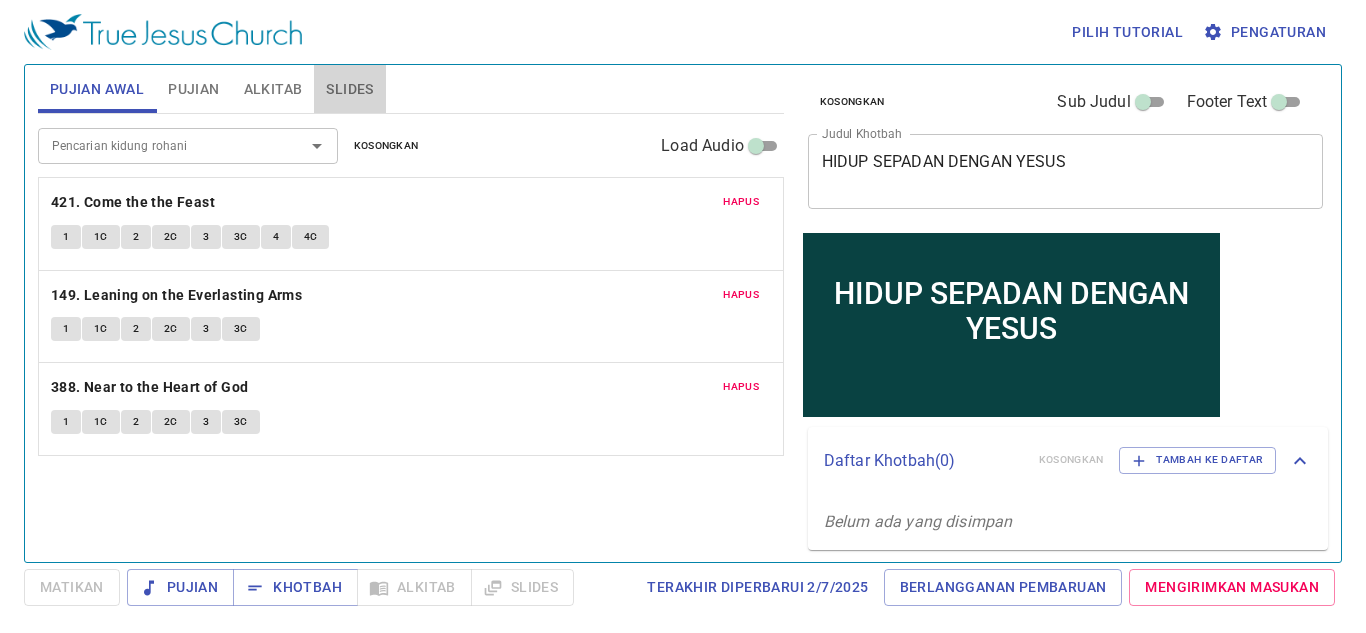 click on "Slides" at bounding box center (349, 89) 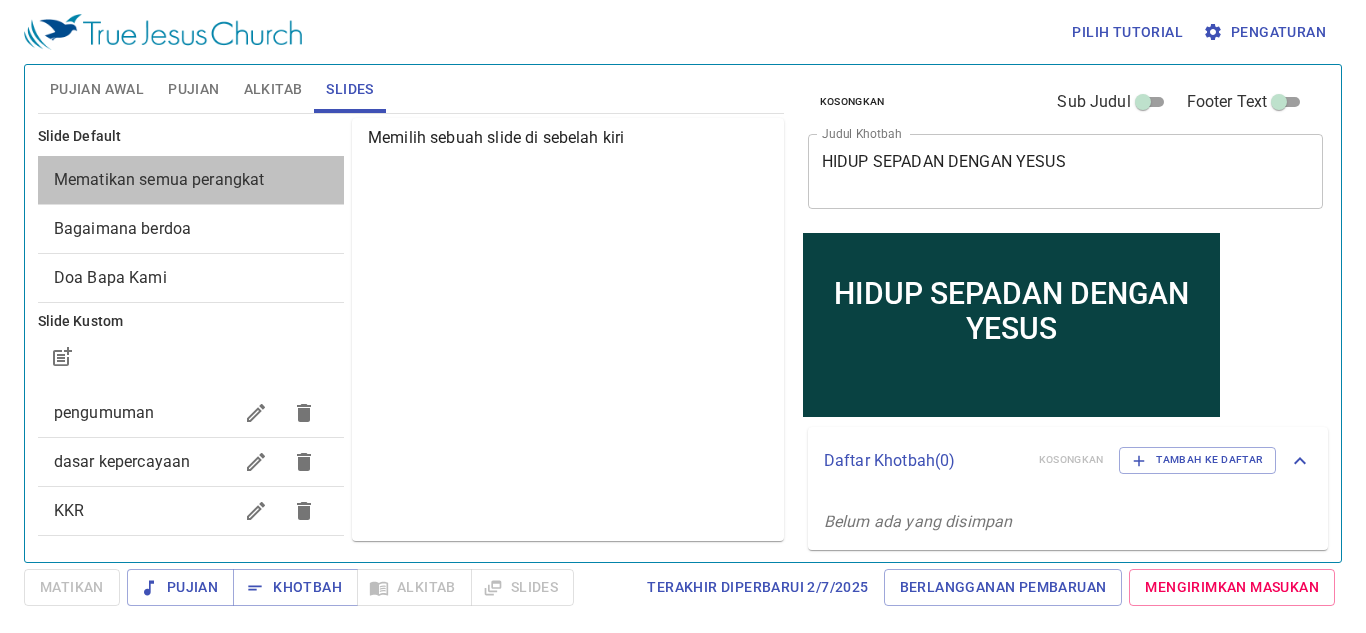 click on "Mematikan semua perangkat" at bounding box center (191, 180) 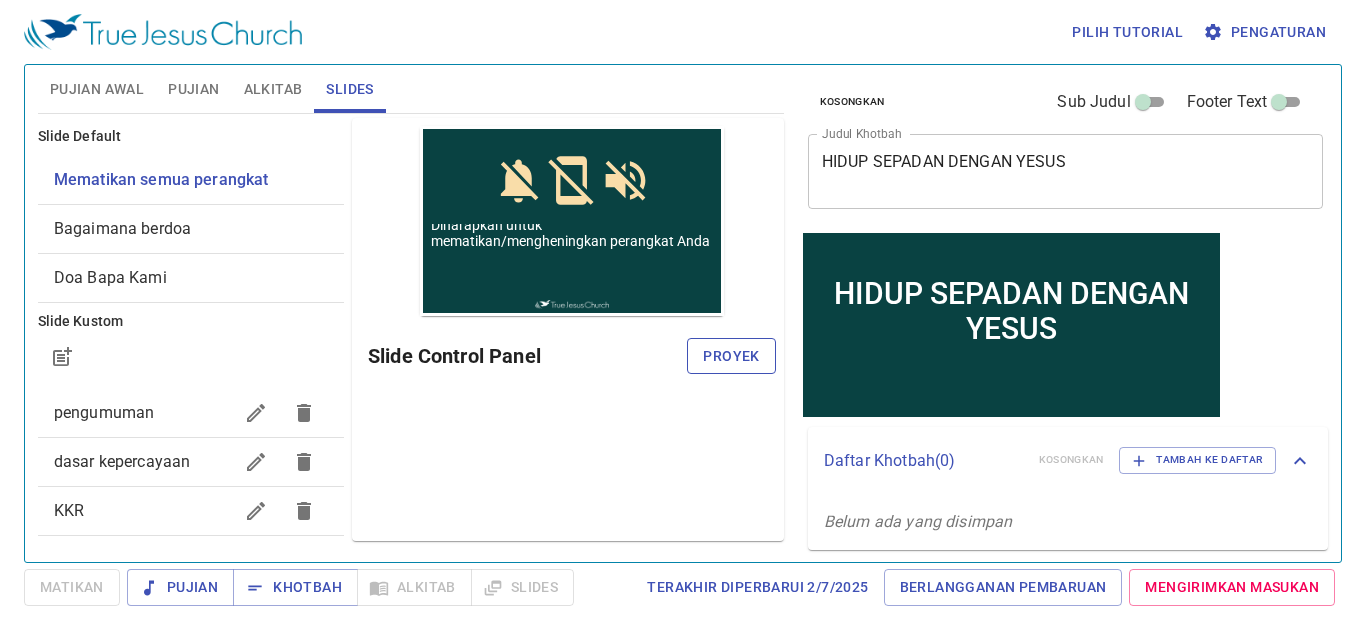 scroll, scrollTop: 0, scrollLeft: 0, axis: both 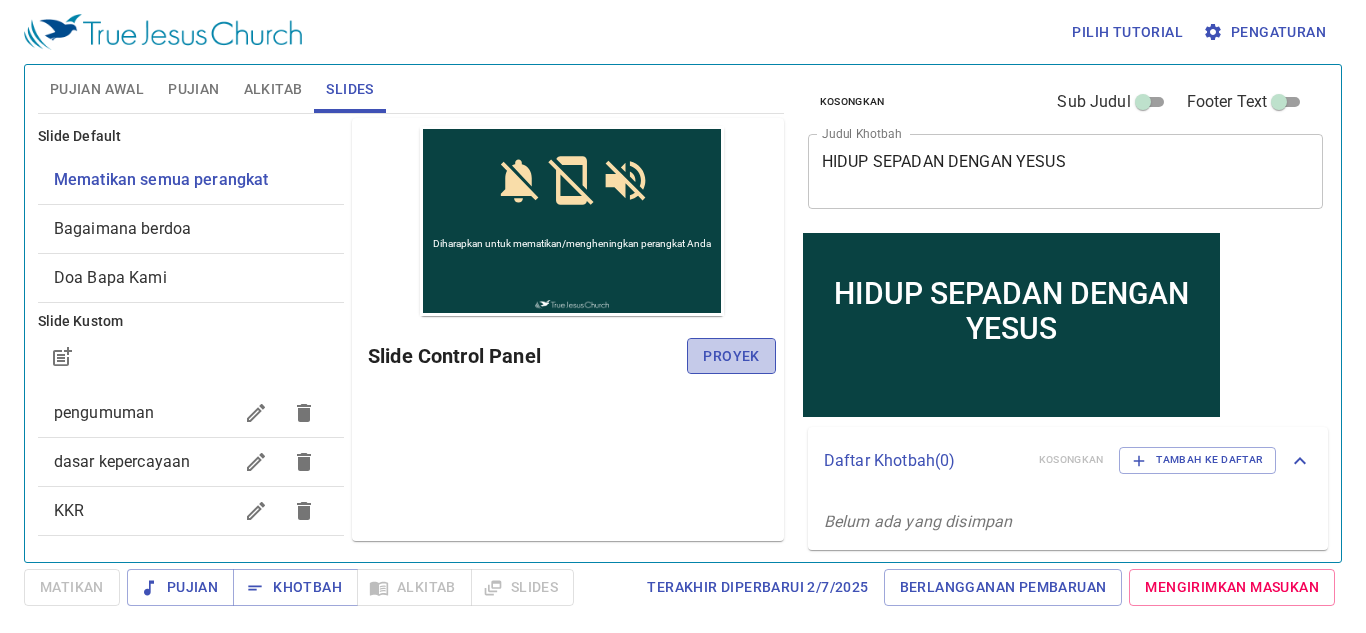 click on "Proyek" at bounding box center (731, 356) 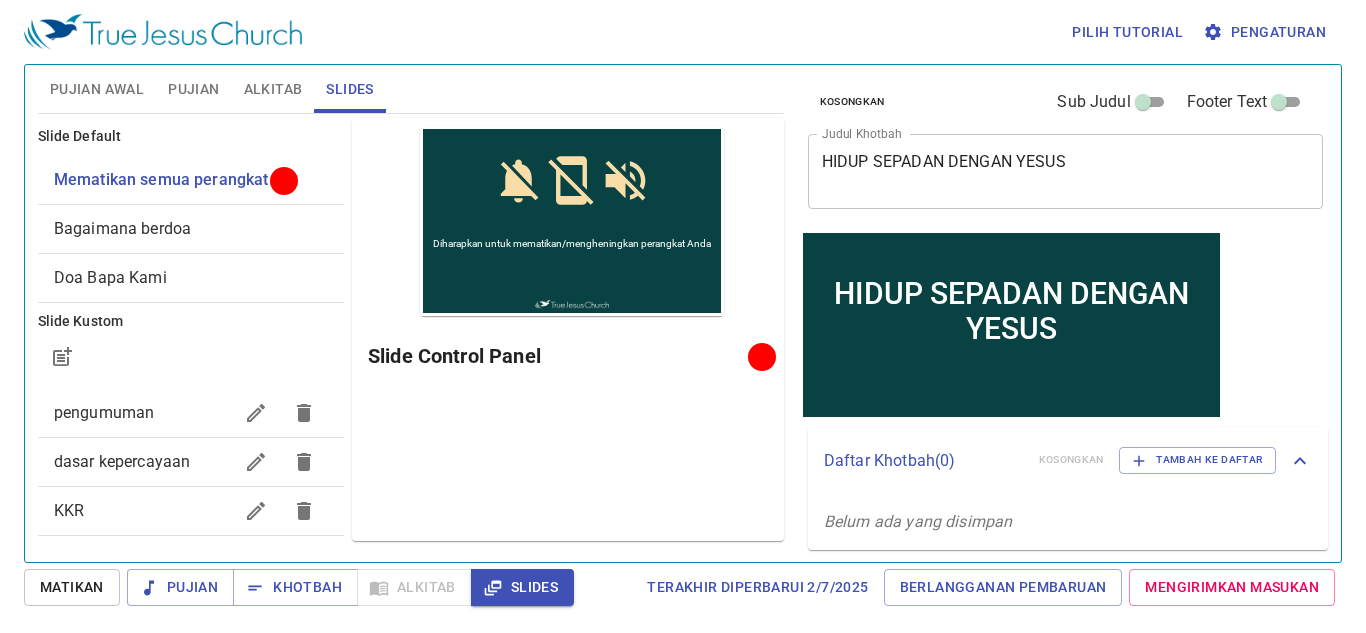click on "Pujian Awal Pujian Alkitab Slides" at bounding box center [411, 89] 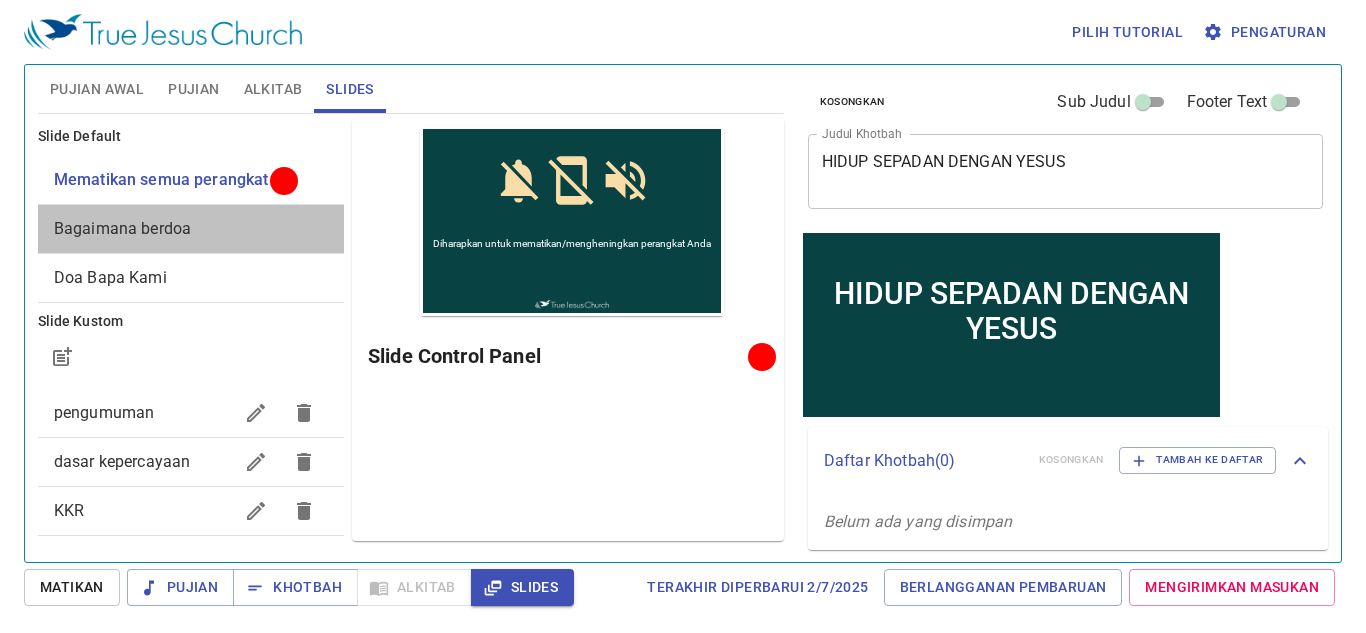 click on "Bagaimana berdoa" at bounding box center [191, 229] 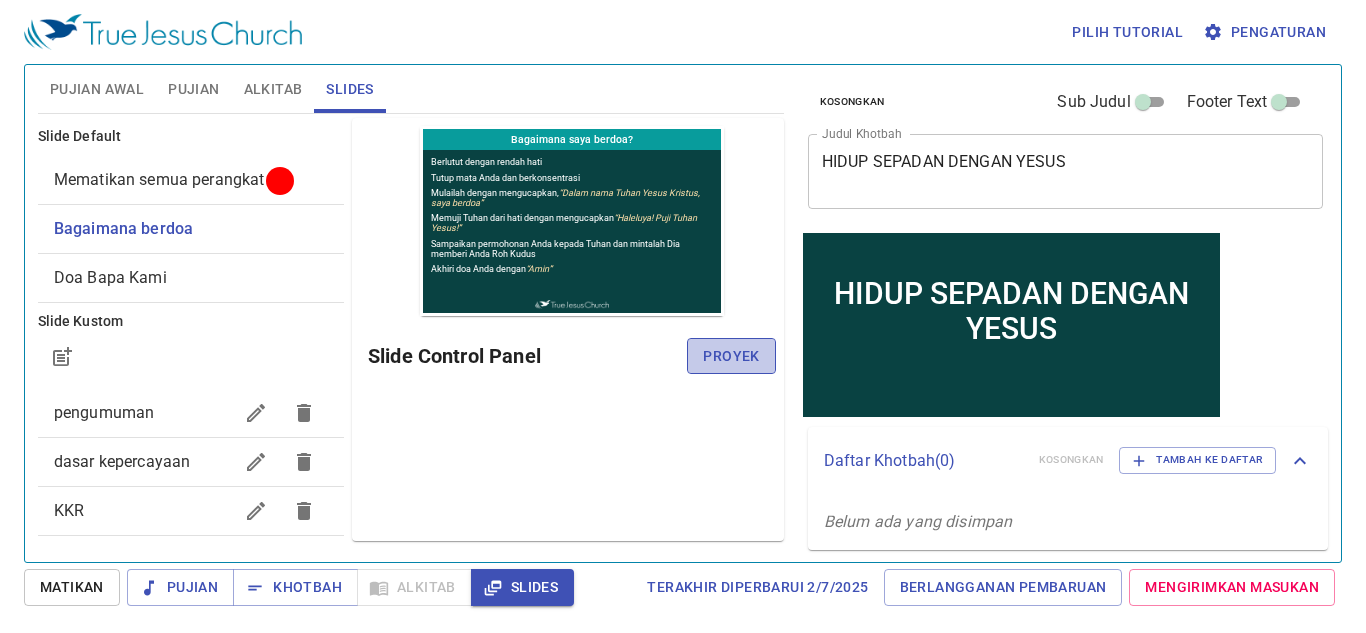 click on "Proyek" at bounding box center (731, 356) 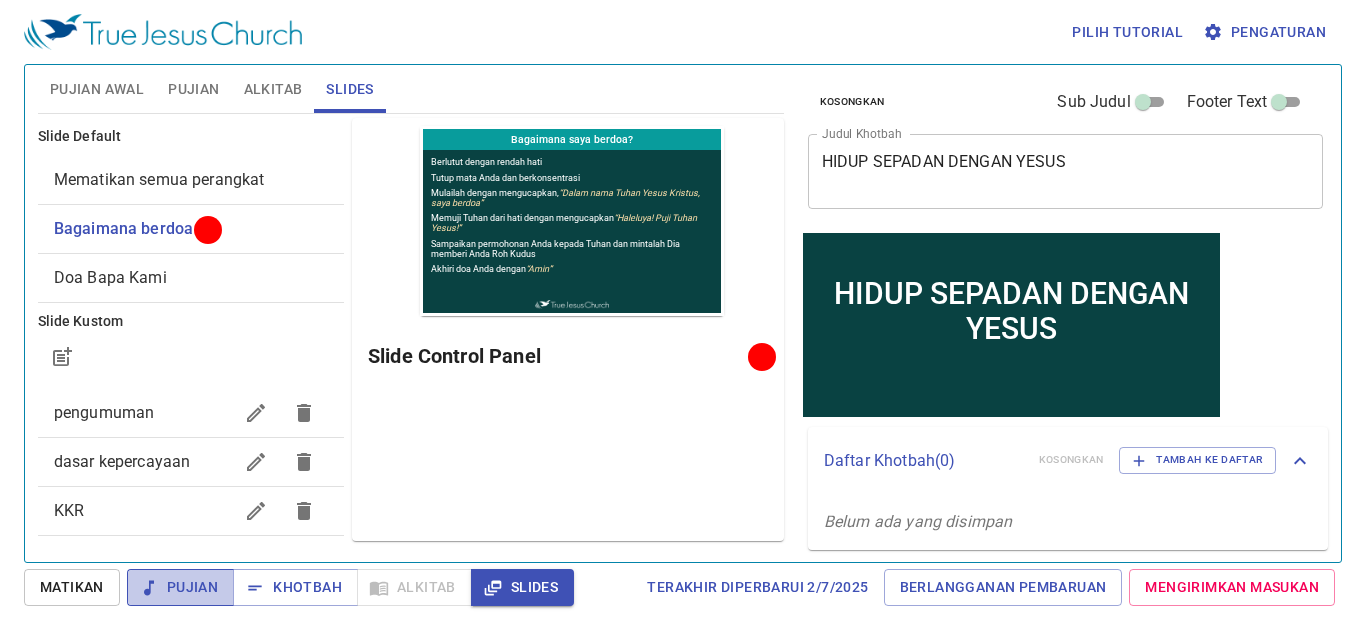 click on "Pujian" at bounding box center [180, 587] 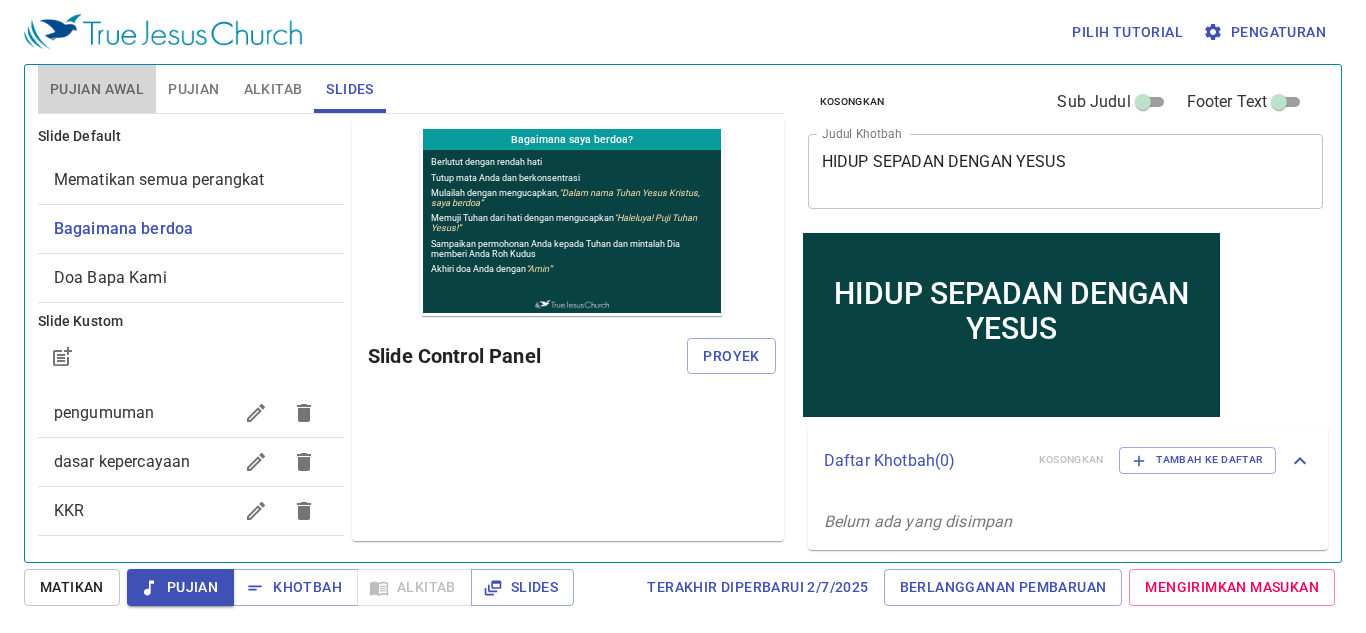 click on "Pujian Awal" at bounding box center (97, 89) 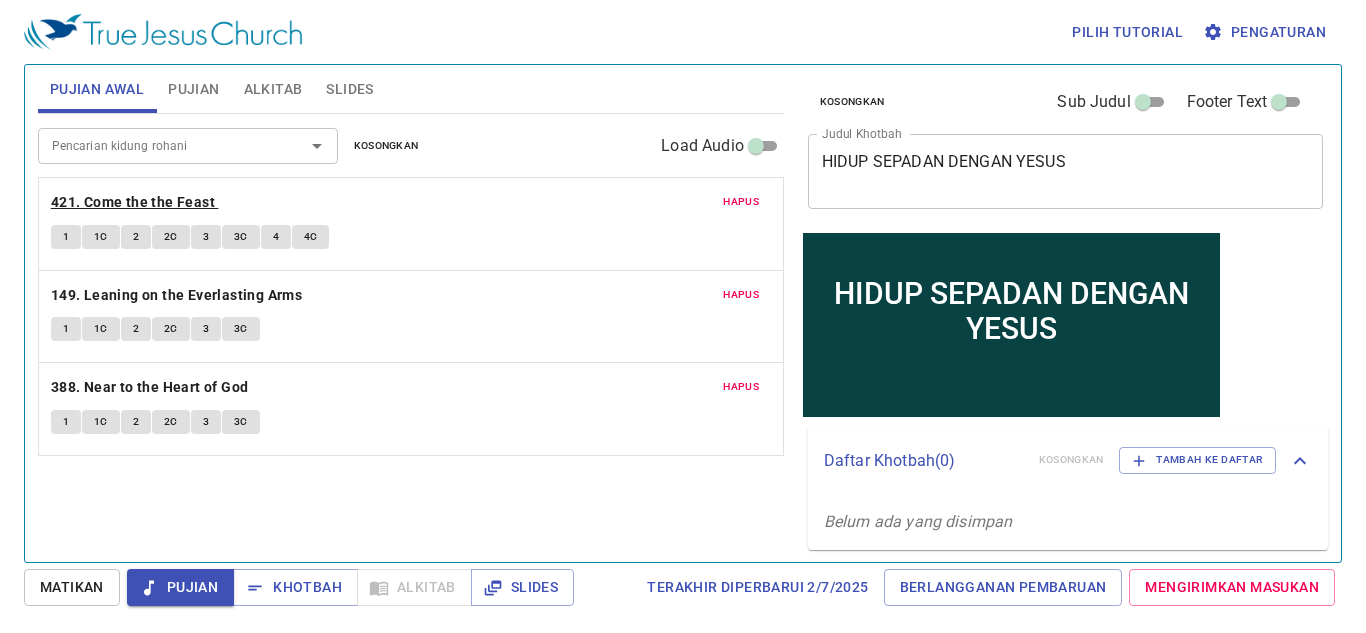 click on "421. Come the the Feast" at bounding box center (133, 202) 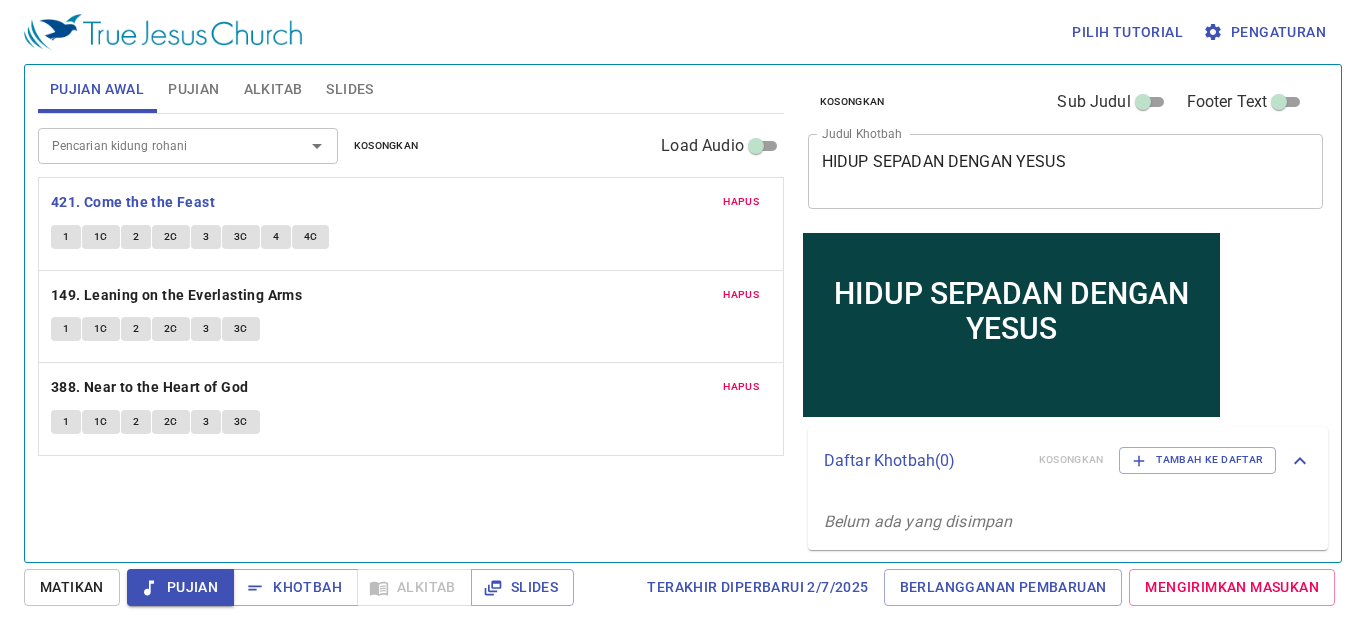 click on "1" at bounding box center [66, 237] 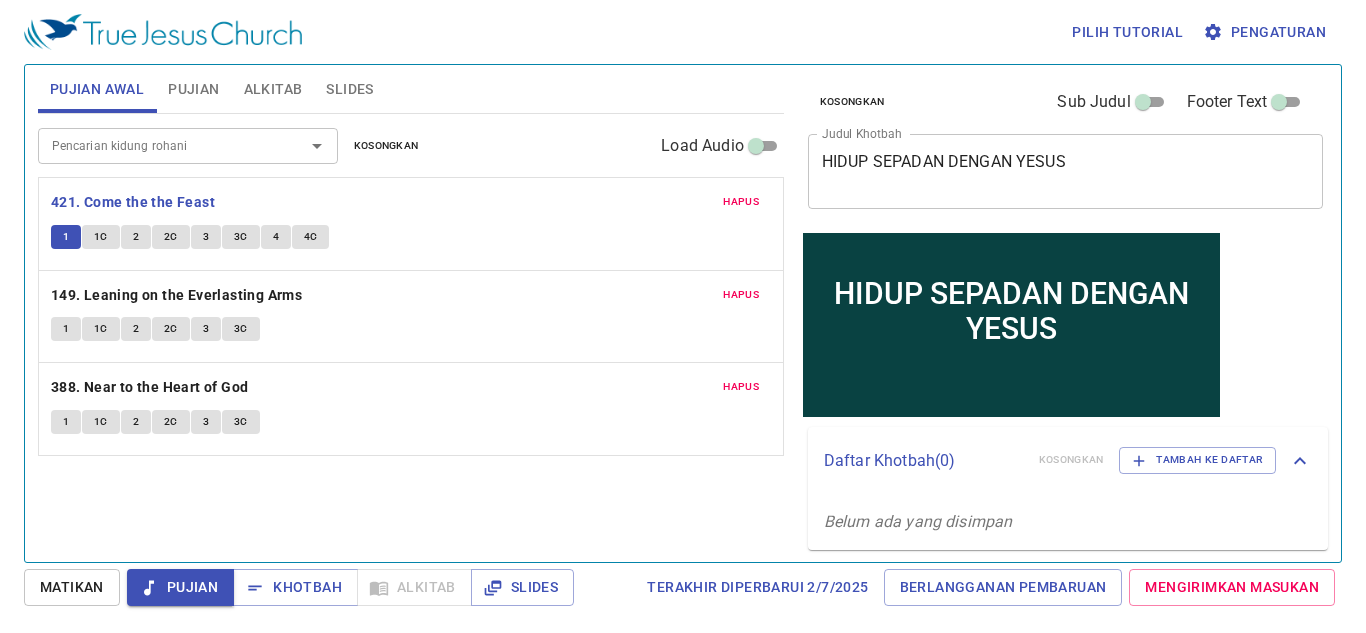 type 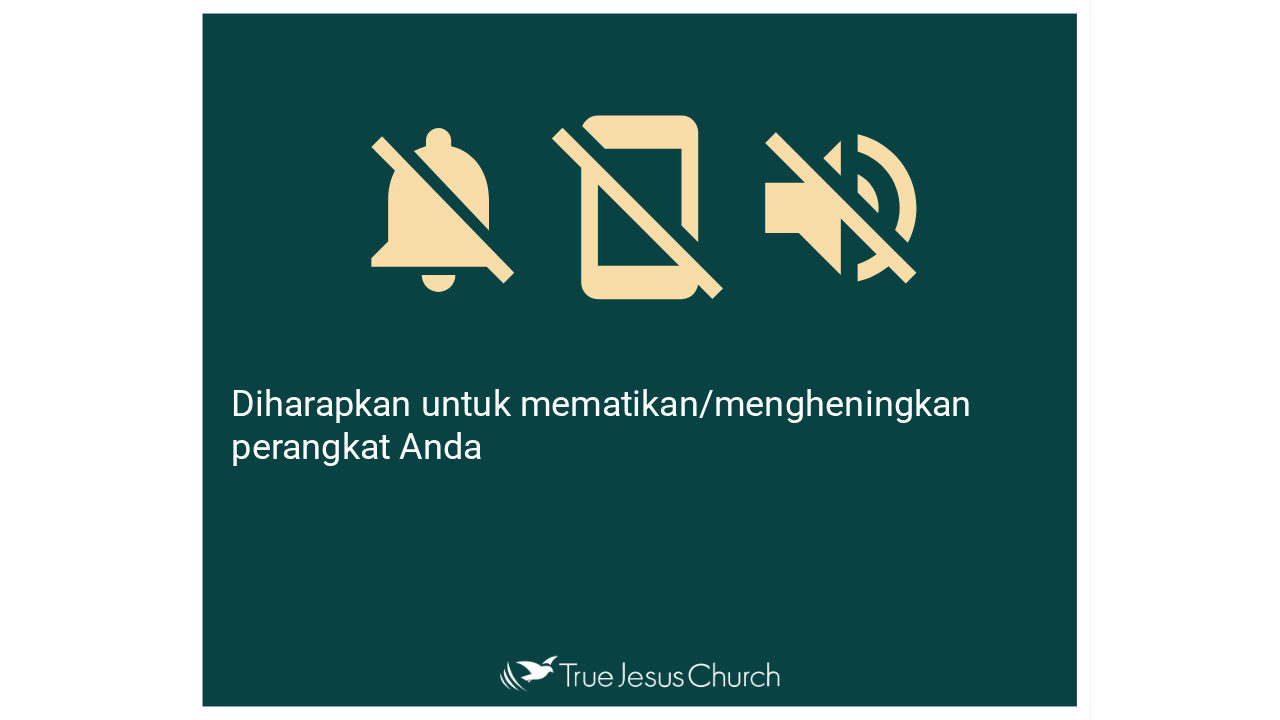 scroll, scrollTop: 0, scrollLeft: 0, axis: both 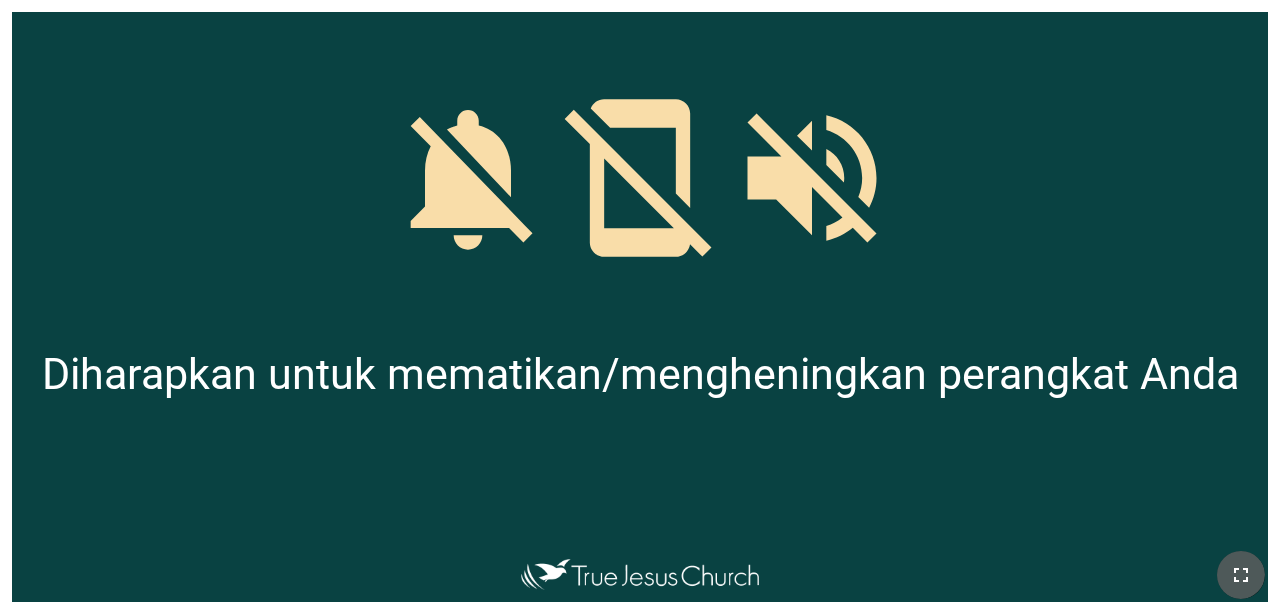 click 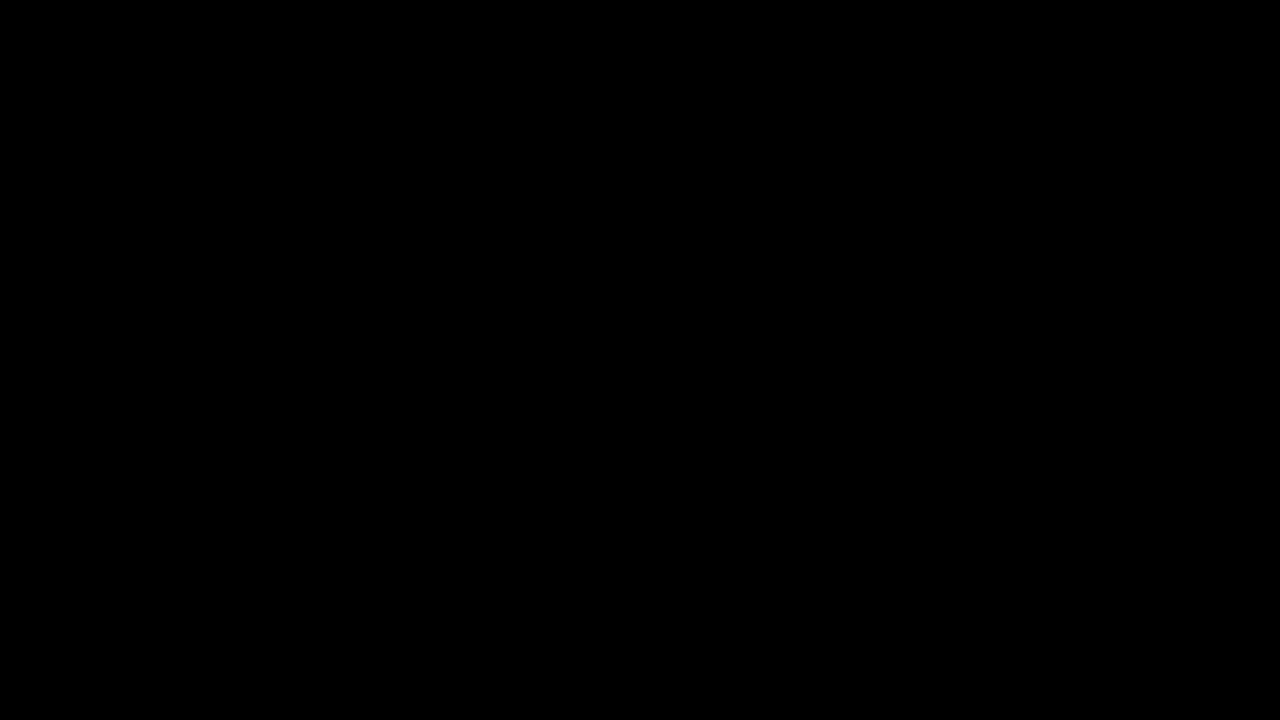scroll, scrollTop: 0, scrollLeft: 0, axis: both 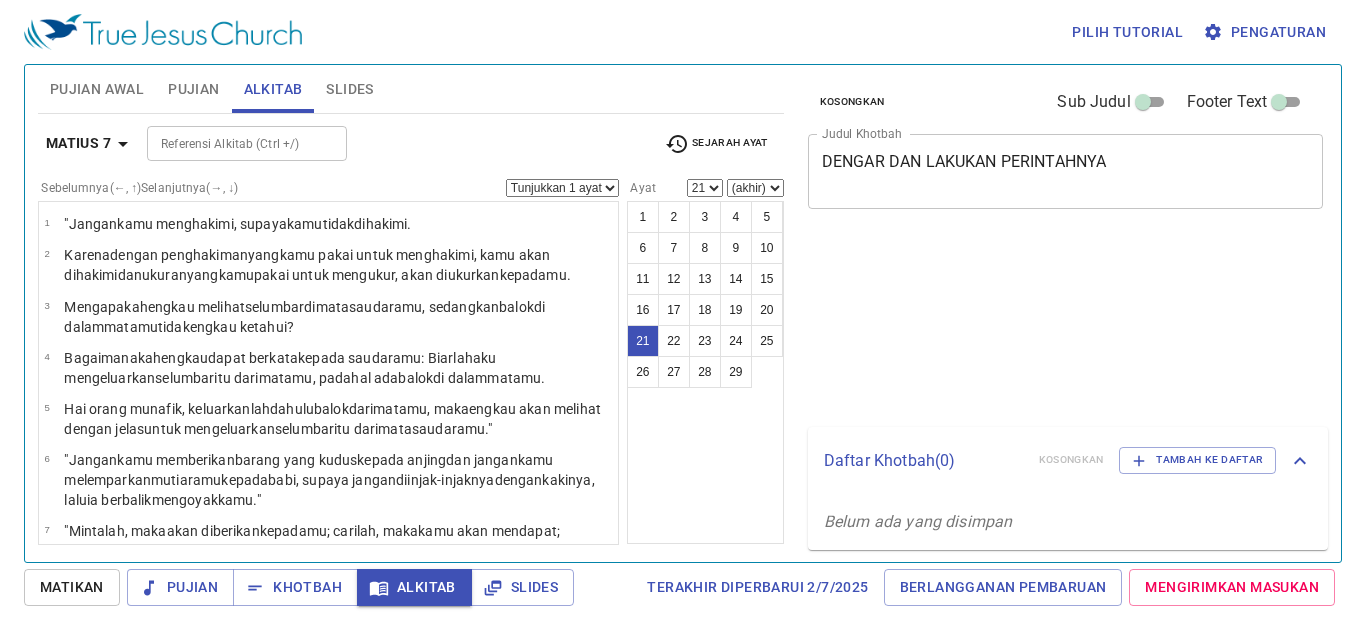 select on "21" 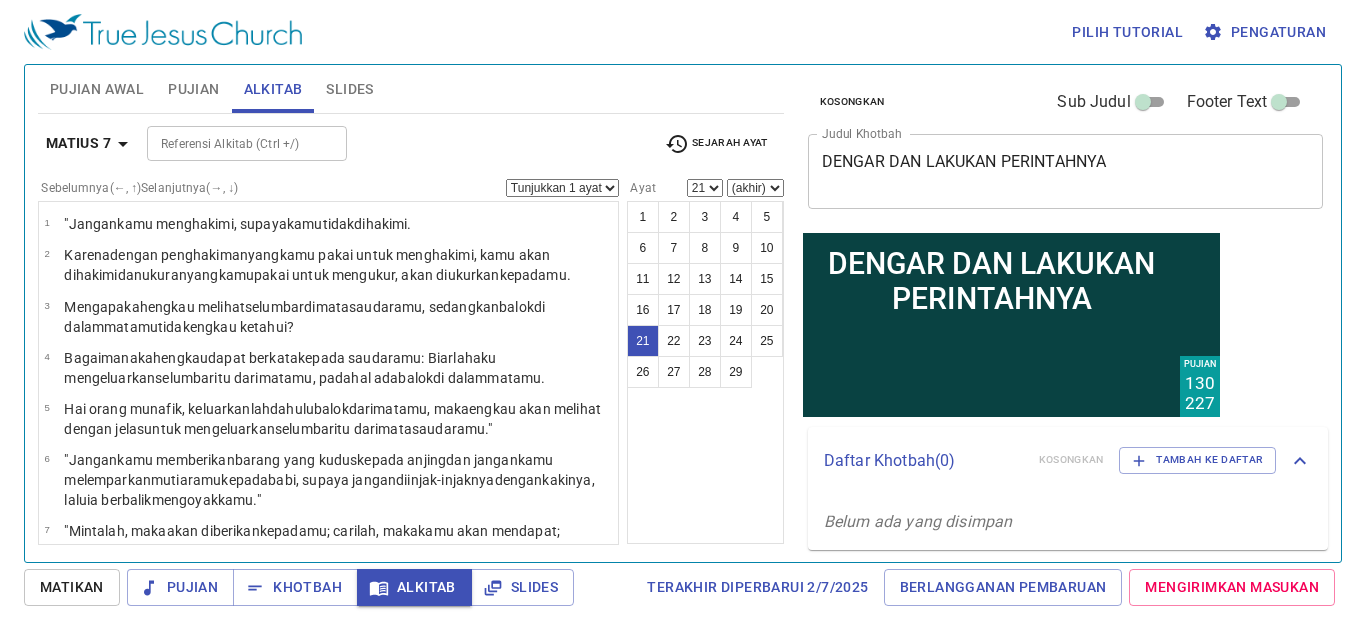 scroll, scrollTop: 867, scrollLeft: 0, axis: vertical 